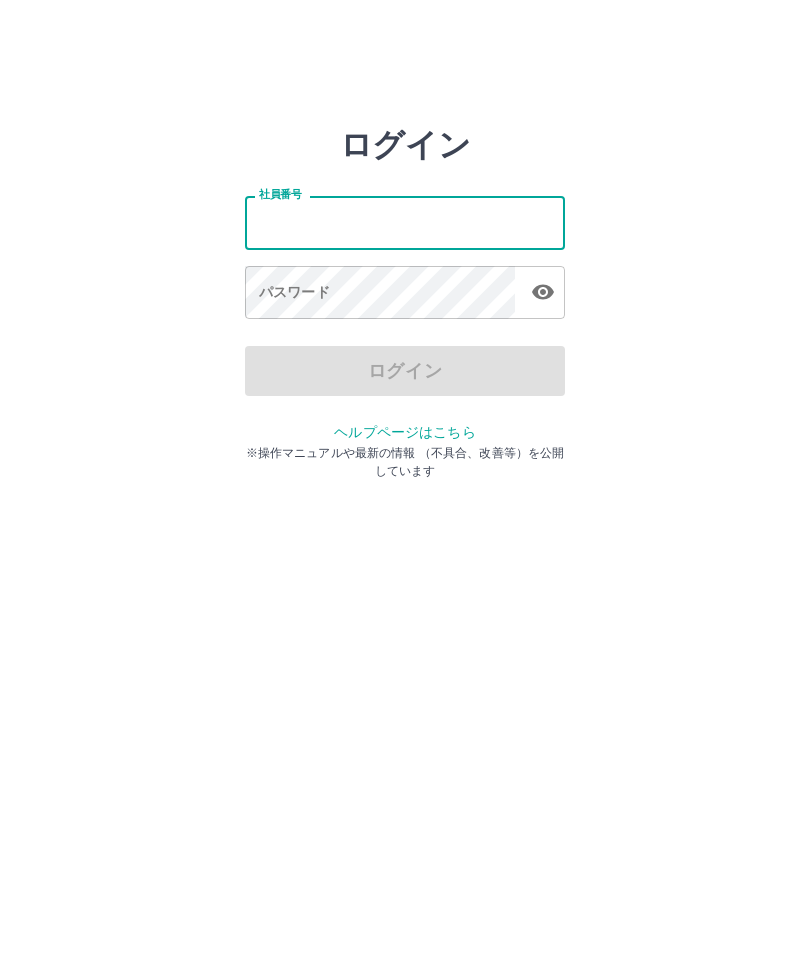 scroll, scrollTop: 0, scrollLeft: 0, axis: both 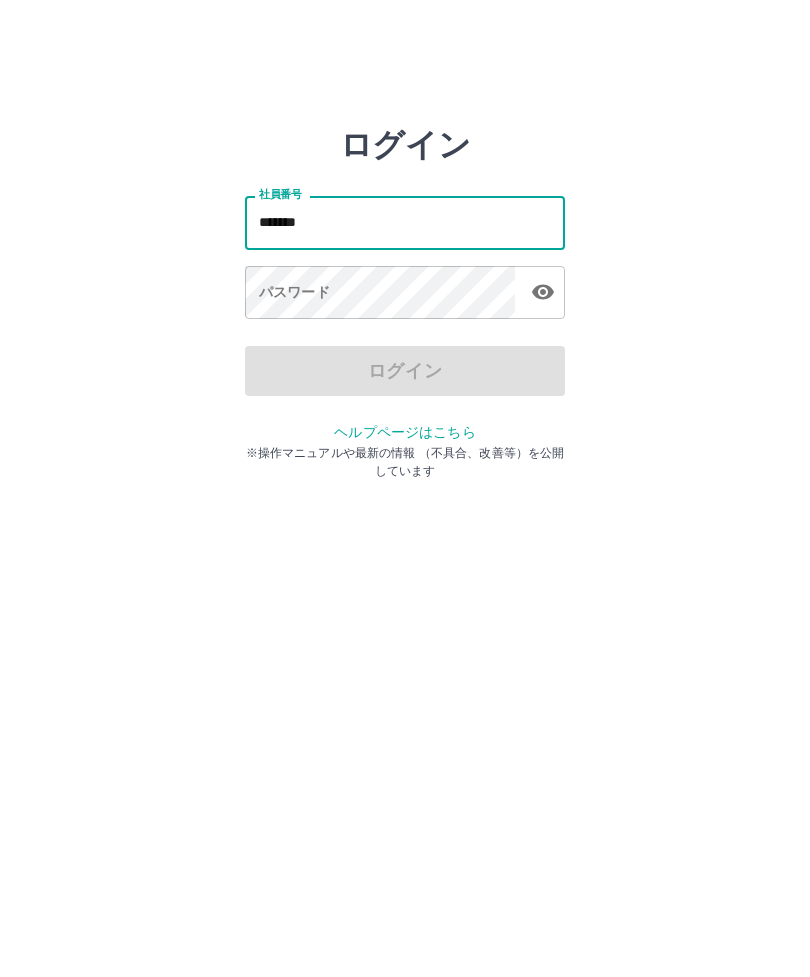 type on "*******" 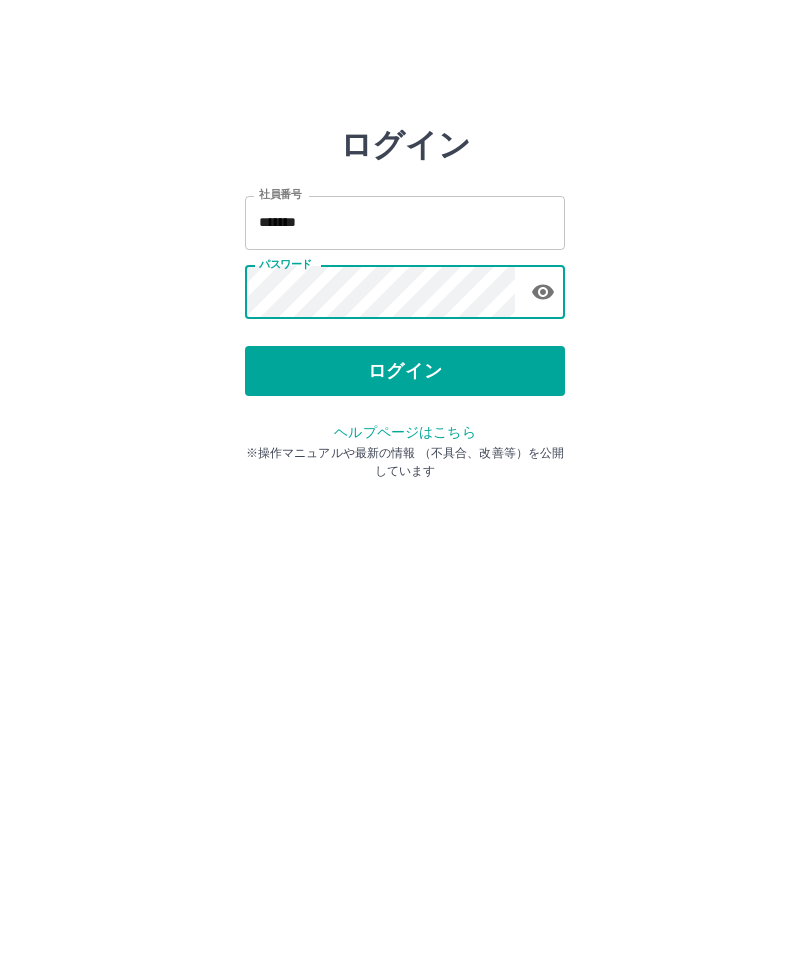 click on "ログイン" at bounding box center [405, 371] 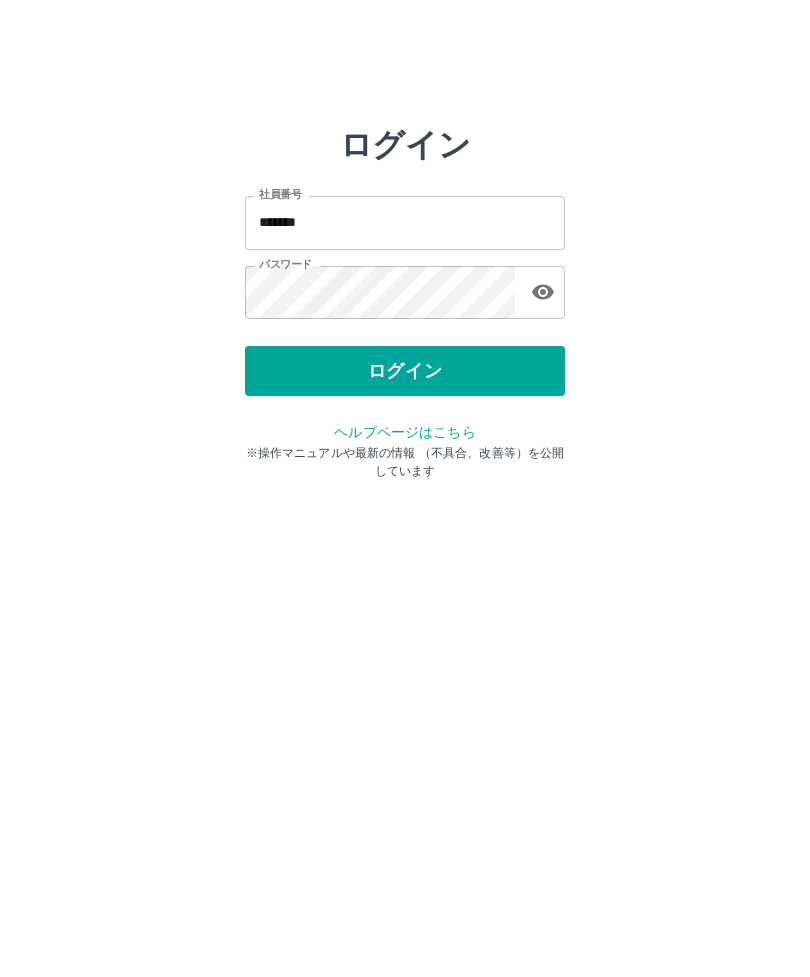 click on "ログイン 社員番号 ******* 社員番号 パスワード パスワード ログイン ヘルプページはこちら ※操作マニュアルや最新の情報 （不具合、改善等）を公開しています" at bounding box center (405, 223) 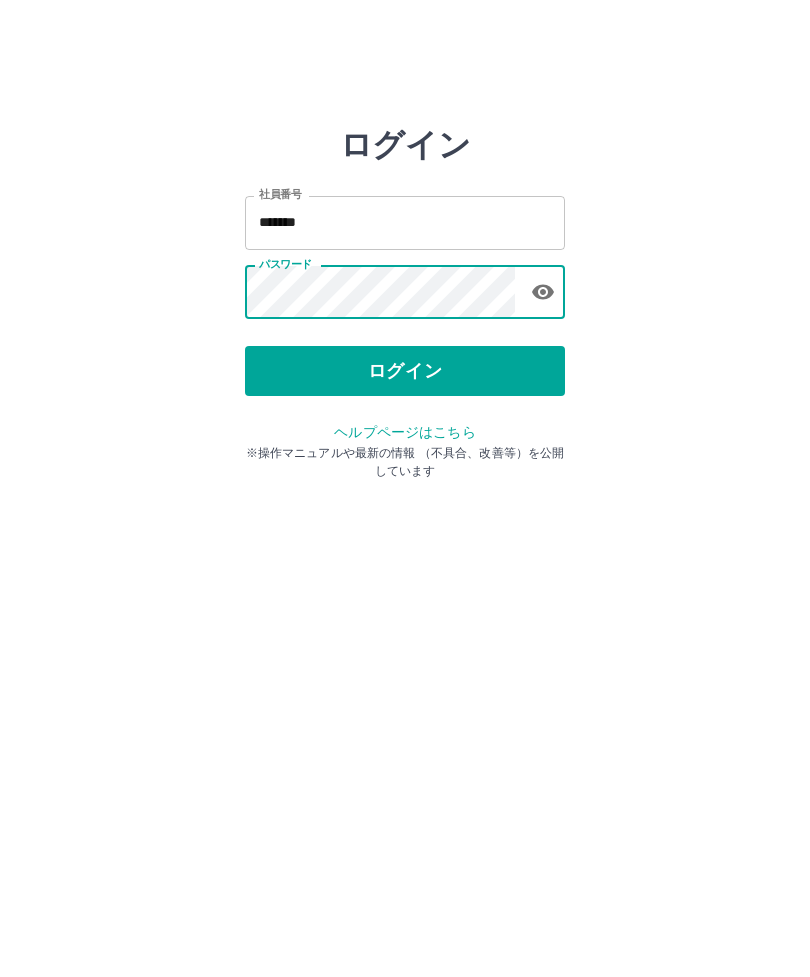 click on "ログイン" at bounding box center (405, 371) 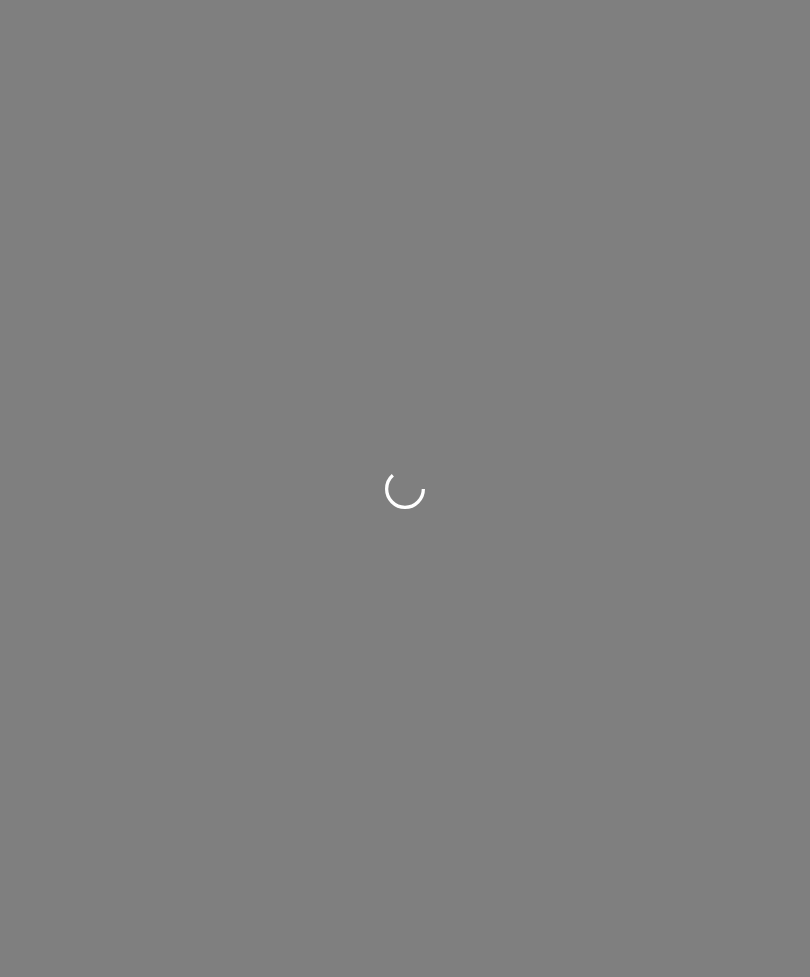 scroll, scrollTop: 0, scrollLeft: 0, axis: both 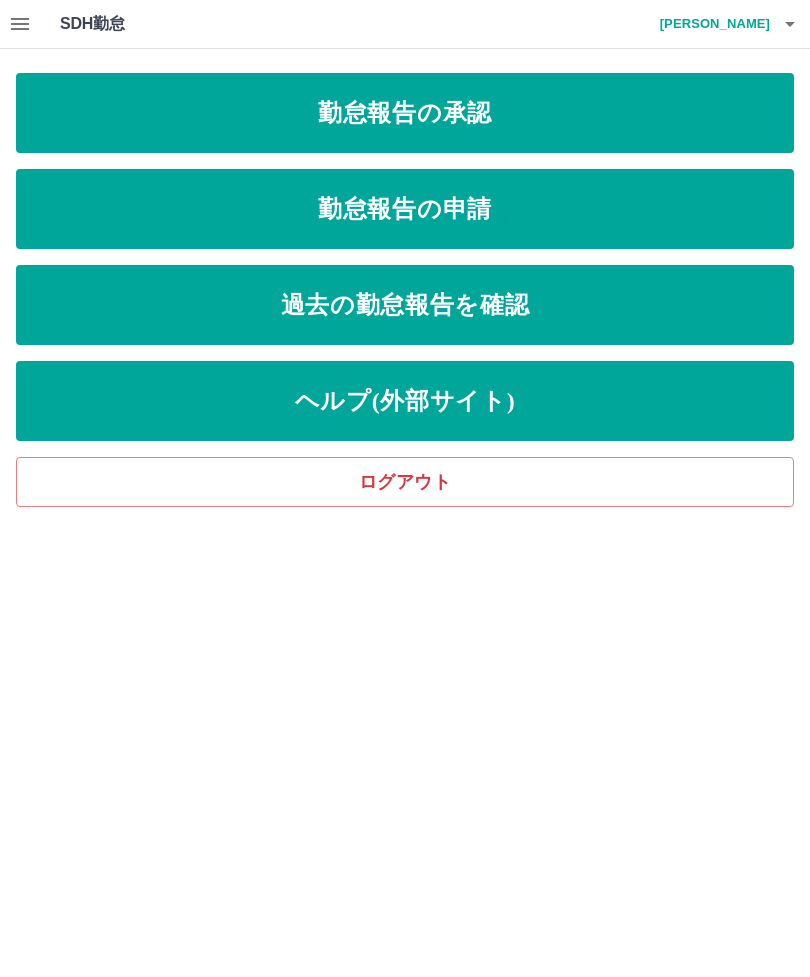 click on "勤怠報告の承認" at bounding box center [405, 113] 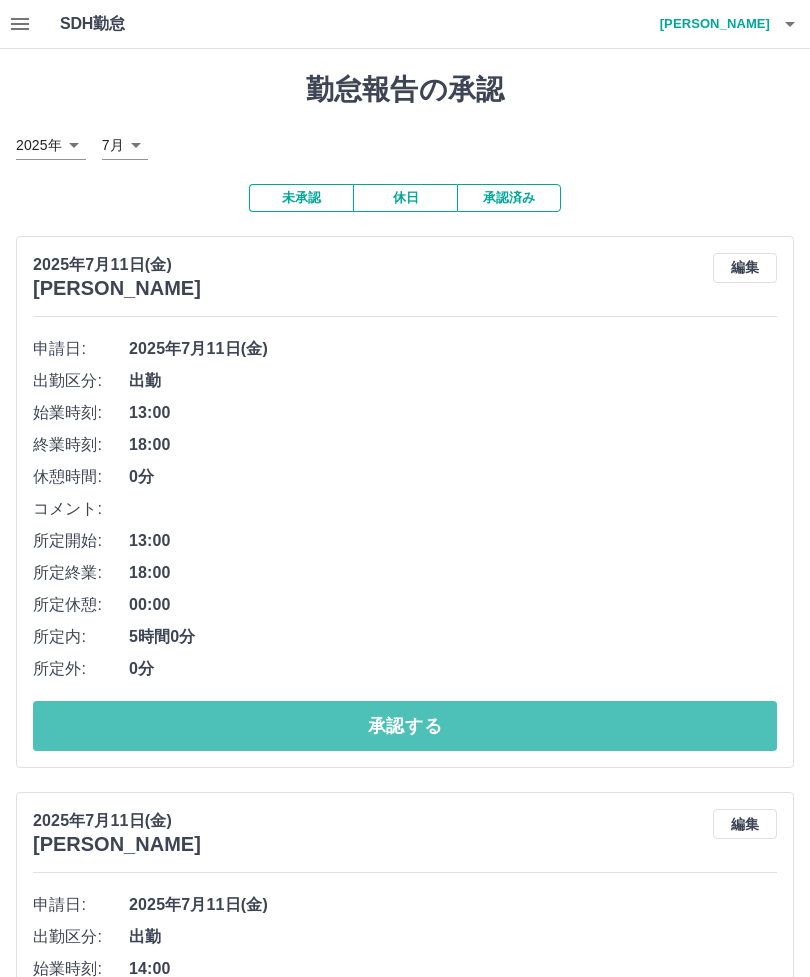 click on "承認する" at bounding box center [405, 726] 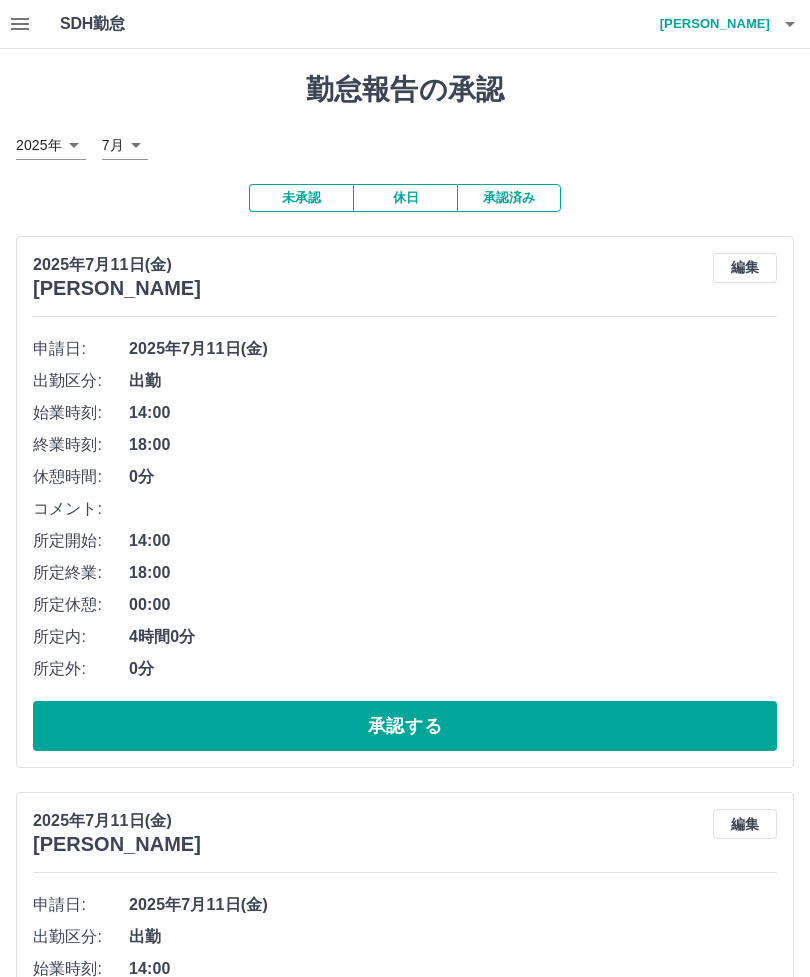 click on "承認する" at bounding box center [405, 726] 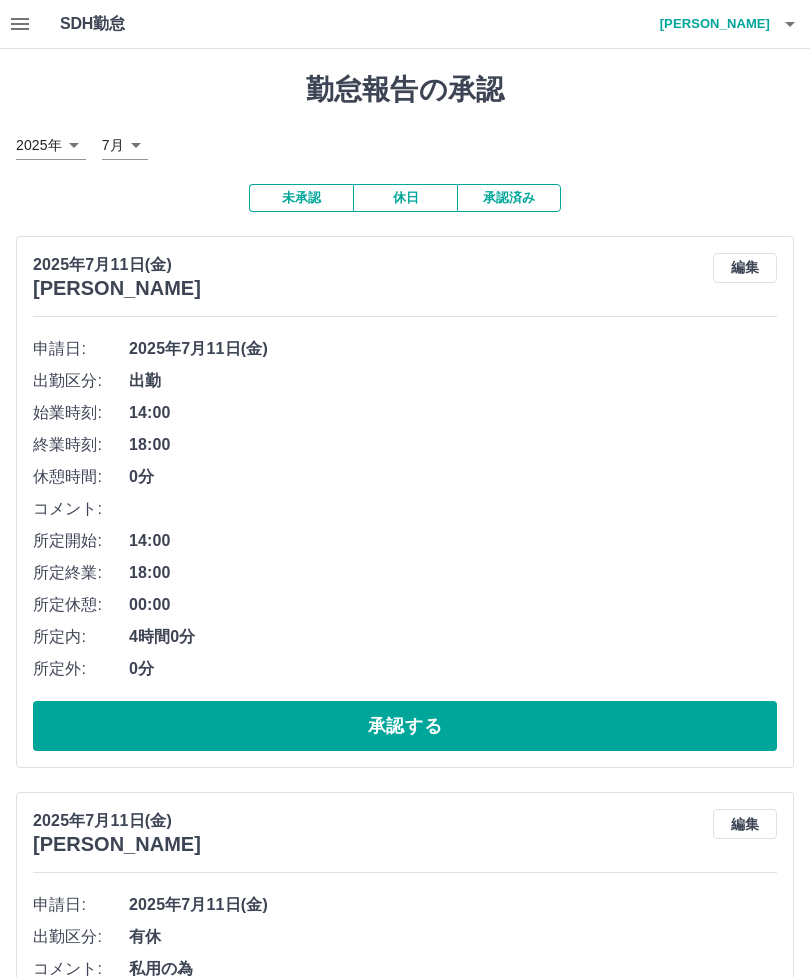click on "承認する" at bounding box center [405, 726] 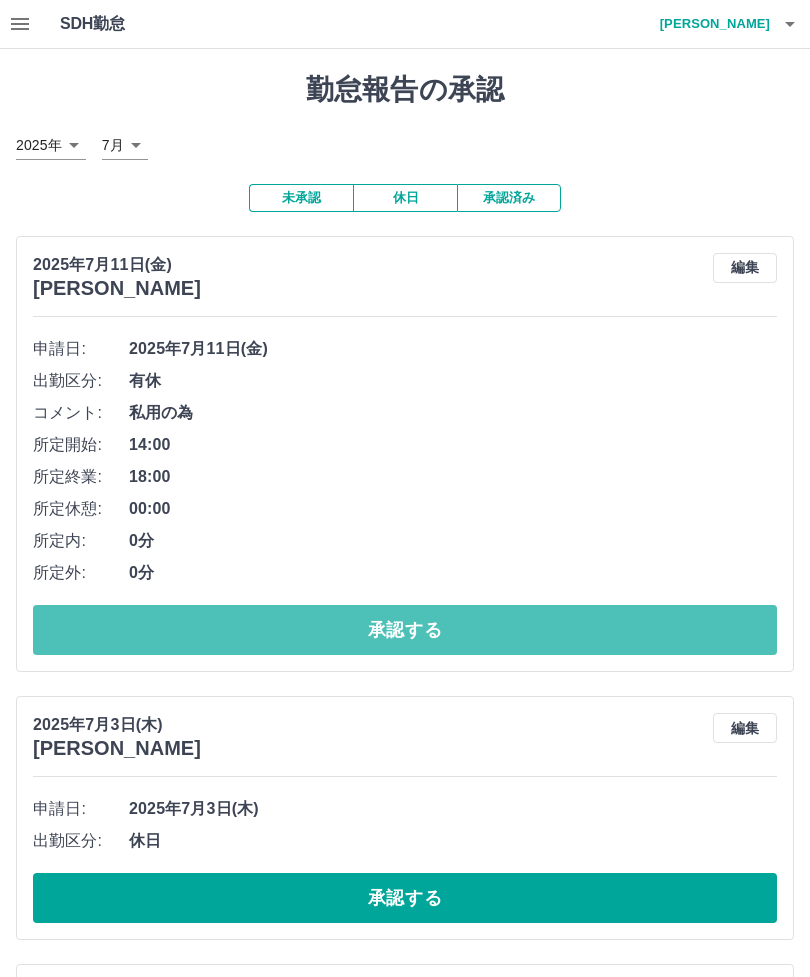 click on "承認する" at bounding box center (405, 630) 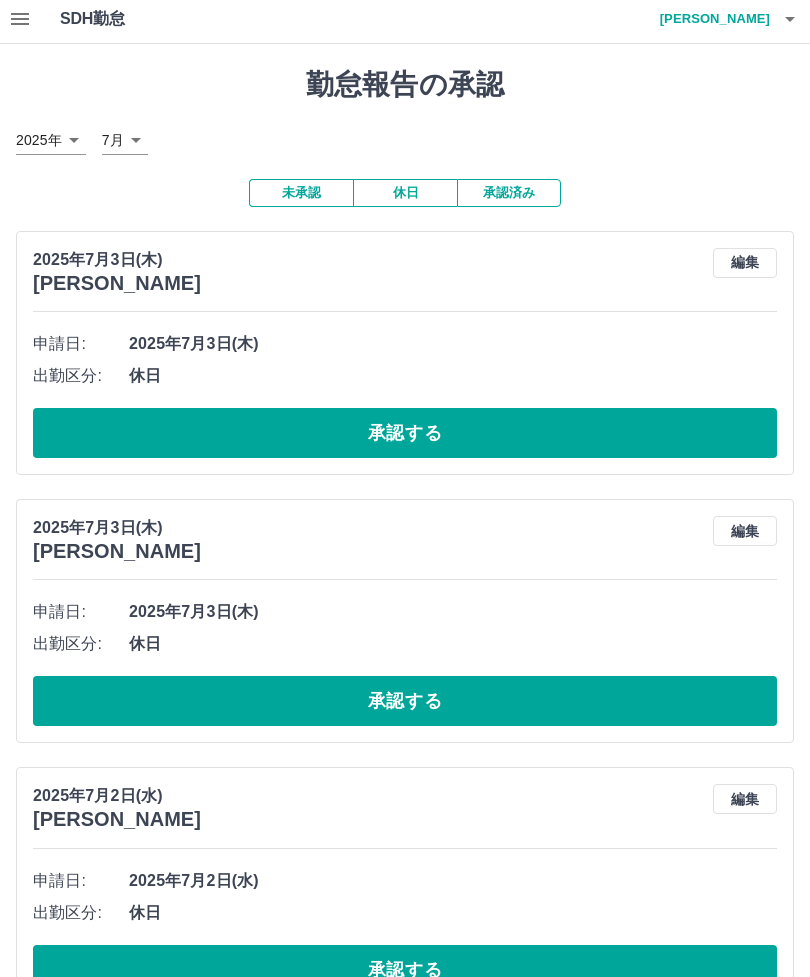 scroll, scrollTop: 0, scrollLeft: 0, axis: both 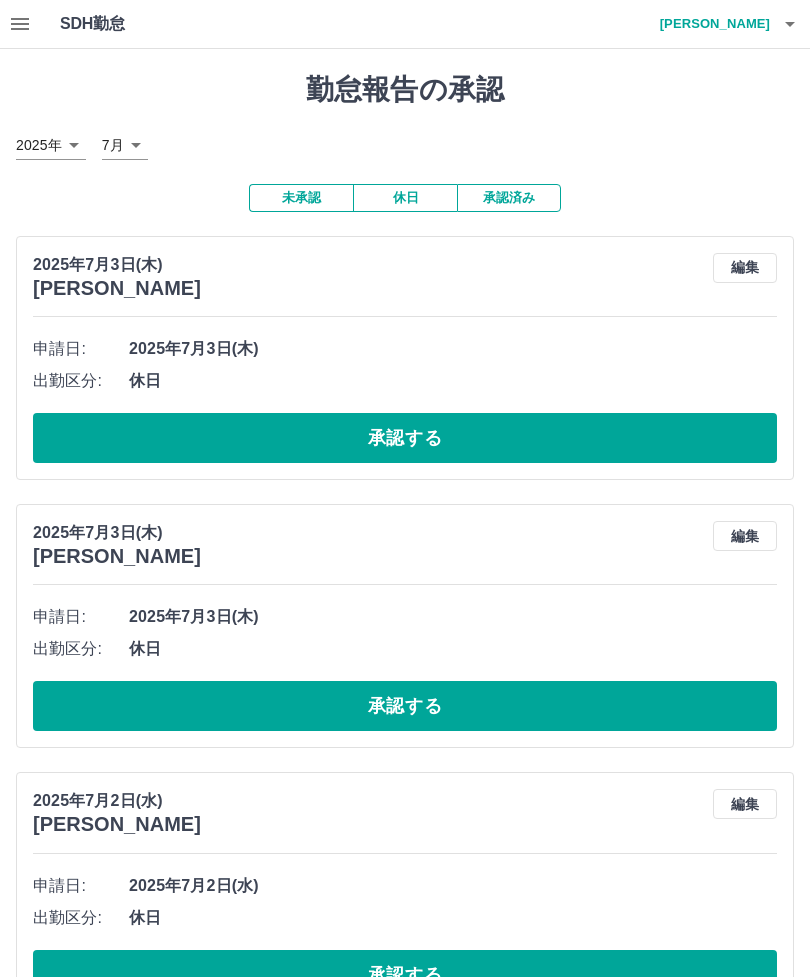 click 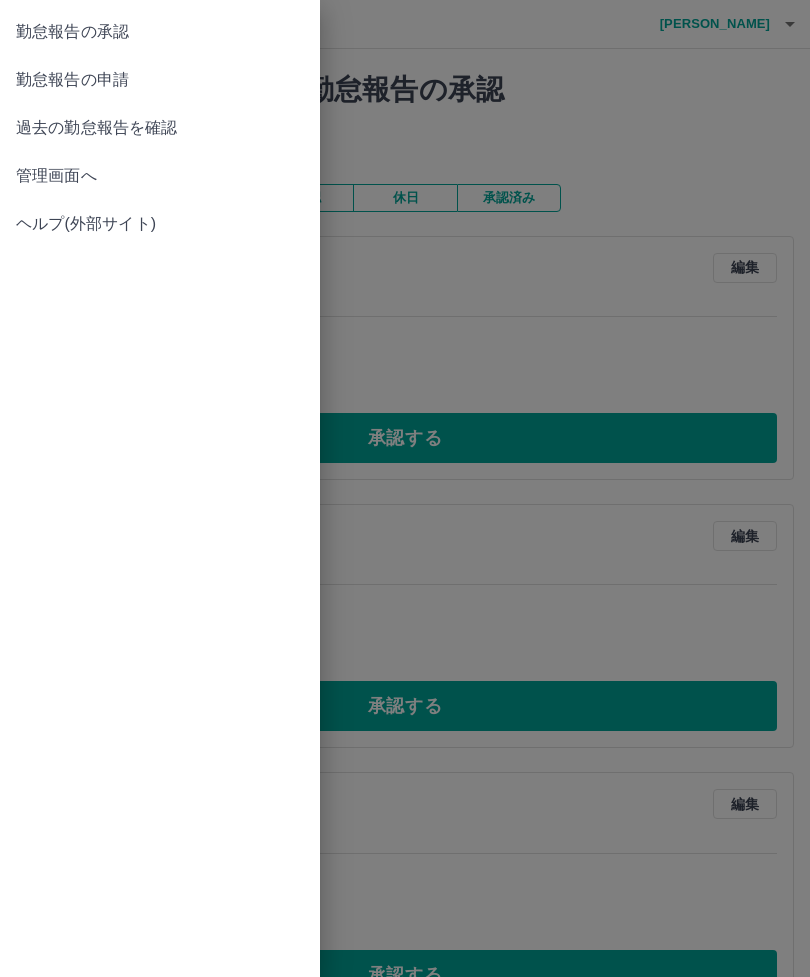 click on "勤怠報告の承認" at bounding box center (160, 32) 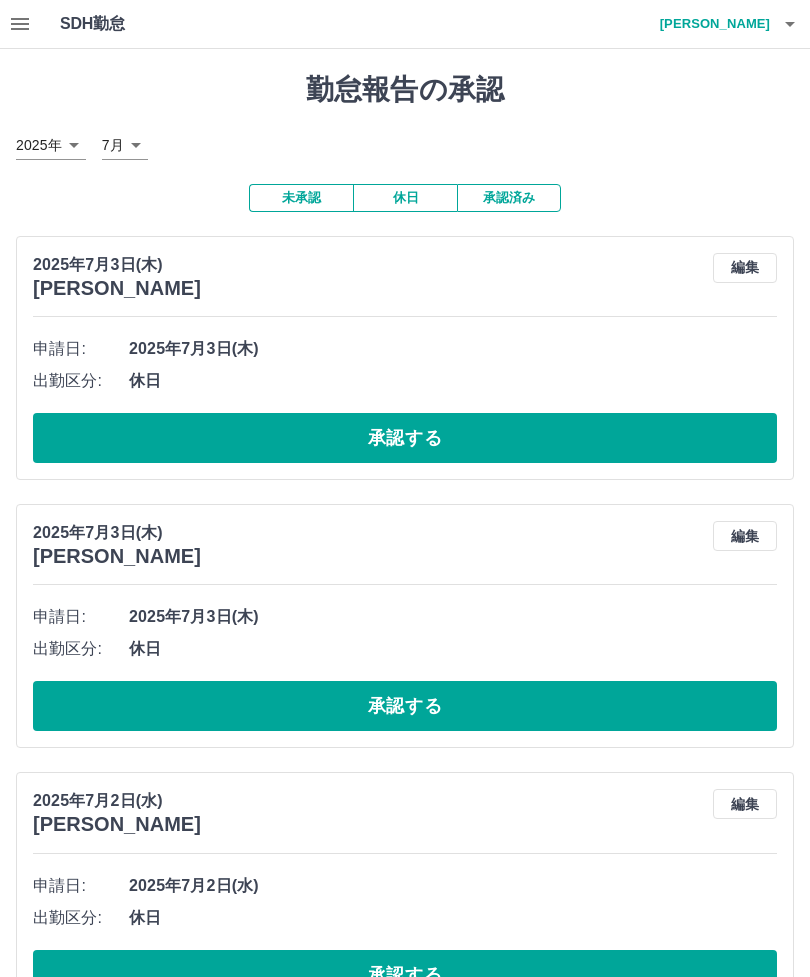 click 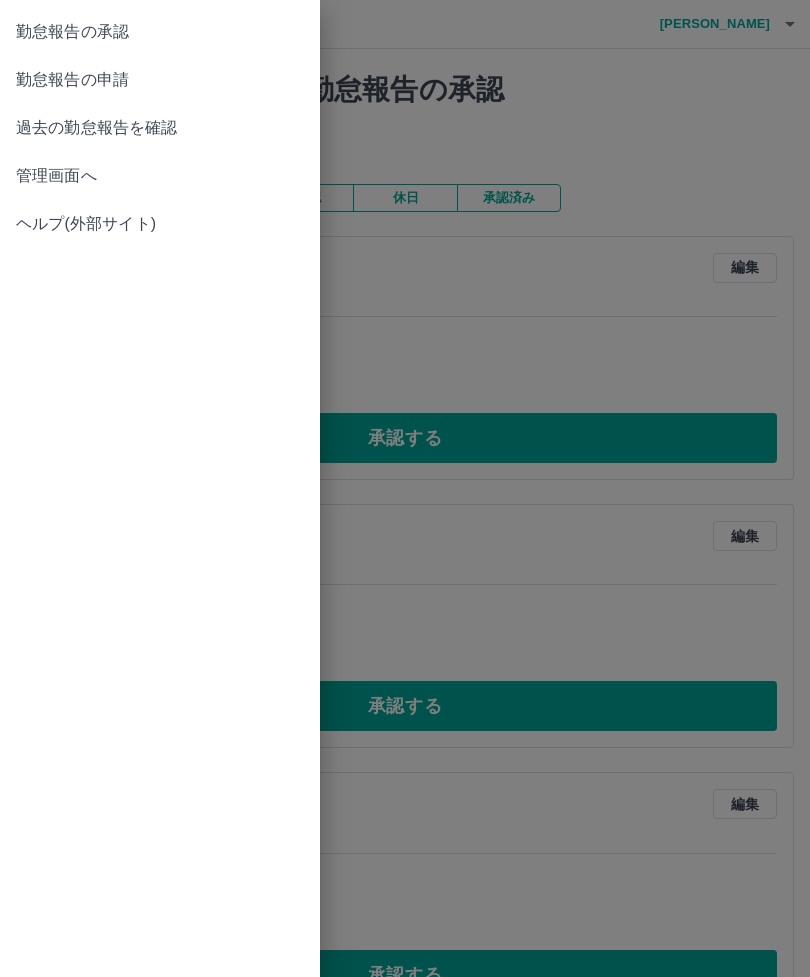 click on "勤怠報告の承認" at bounding box center (160, 32) 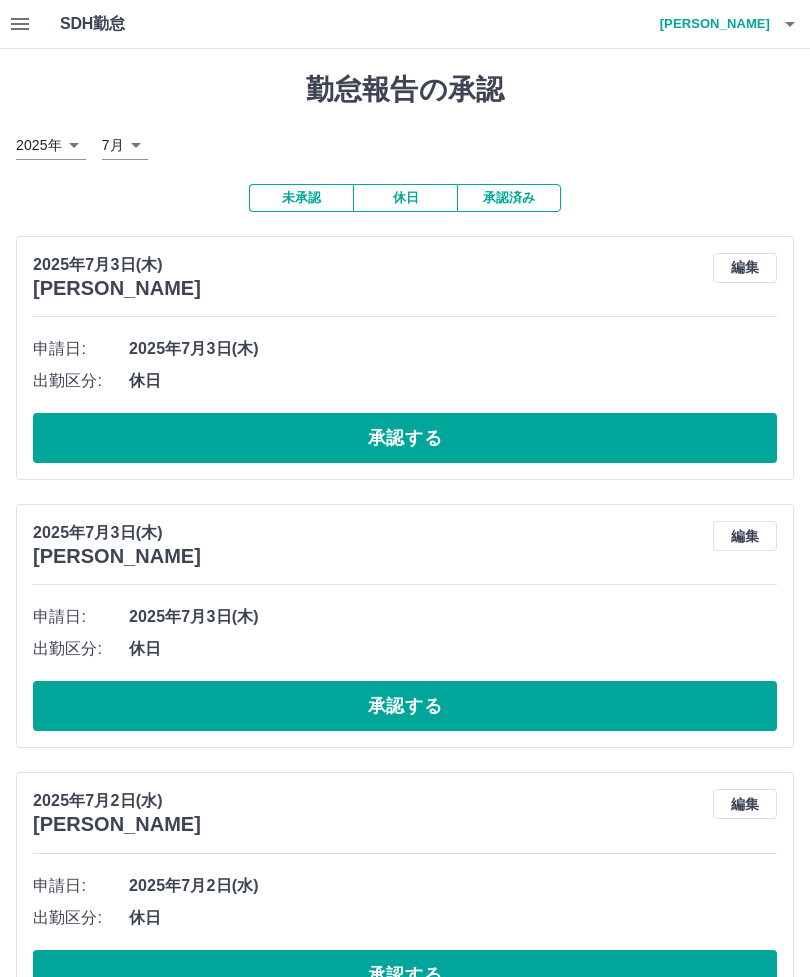 click on "SDH勤怠 兒玉　響子 勤怠報告の承認 2025年 **** 7月 * 未承認 休日 承認済み 2025年7月3日(木) 上篭　美恵子 編集 申請日: 2025年7月3日(木) 出勤区分: 休日 承認する 2025年7月3日(木) 西代　幸子 編集 申請日: 2025年7月3日(木) 出勤区分: 休日 承認する 2025年7月2日(水) 黒木　栄子 編集 申請日: 2025年7月2日(水) 出勤区分: 休日 承認する 2025年7月2日(水) 上篭　美恵子 編集 申請日: 2025年7月2日(水) 出勤区分: 休日 承認する 2025年7月1日(火) 猪股　牧子 編集 申請日: 2025年7月1日(火) 出勤区分: 休日 承認する 2025年7月1日(火) 西代　幸子 編集 申請日: 2025年7月1日(火) 出勤区分: 休日 承認する SDH勤怠" at bounding box center [405, 923] 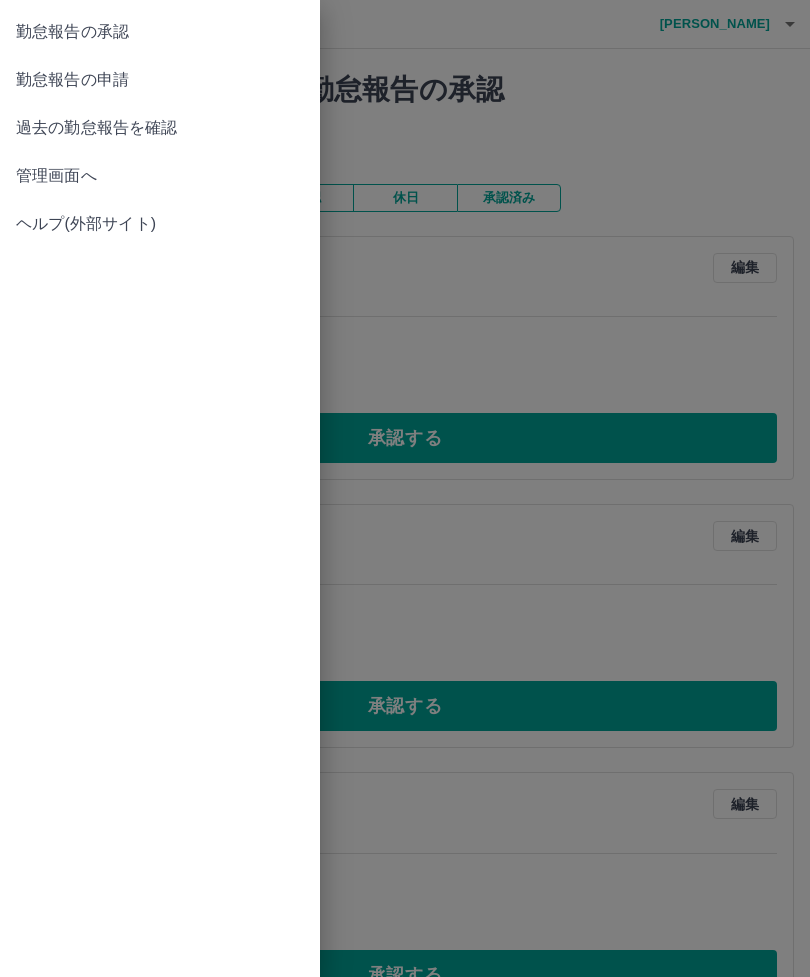 click on "勤怠報告の申請" at bounding box center (160, 80) 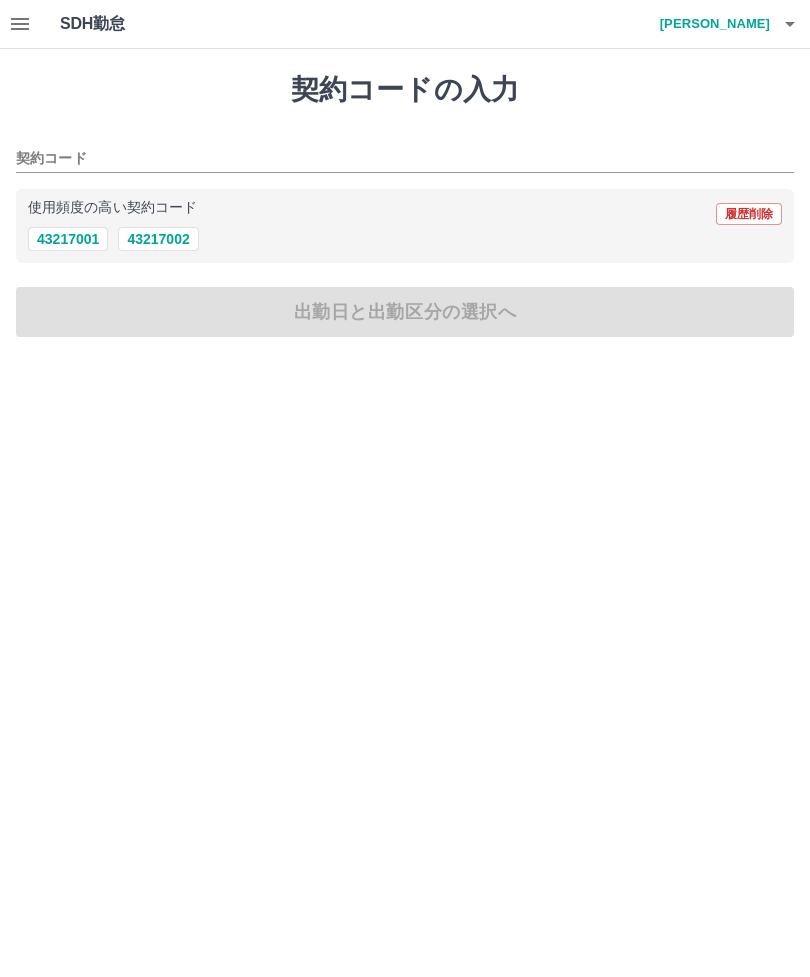 click on "43217002" at bounding box center [158, 239] 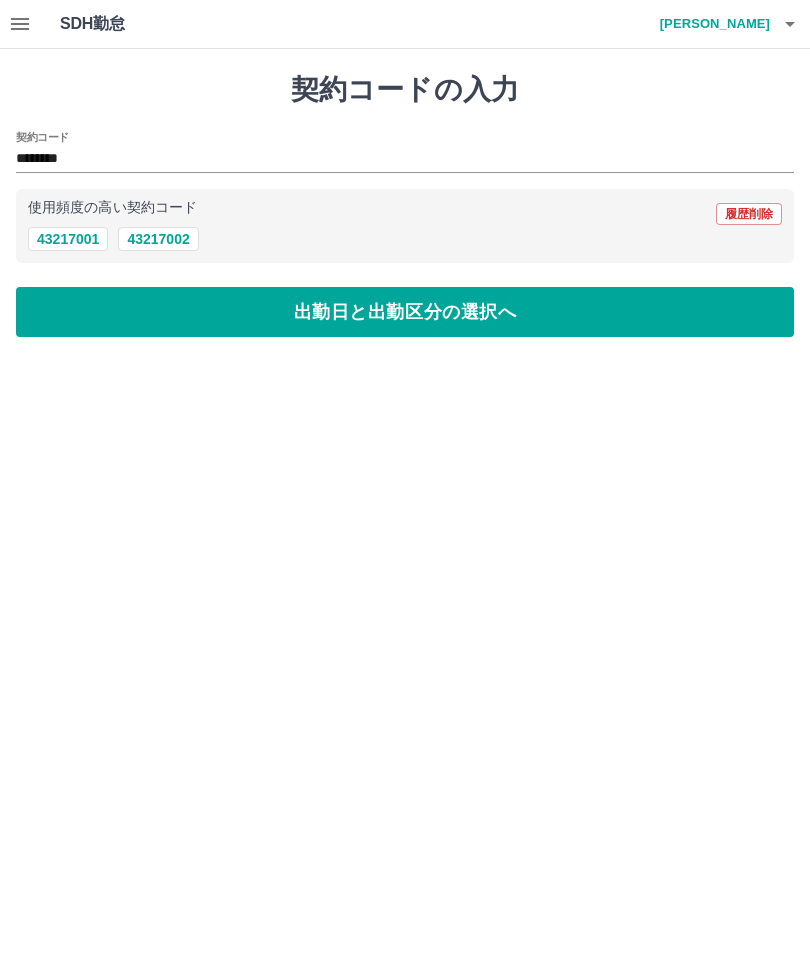 click on "出勤日と出勤区分の選択へ" at bounding box center (405, 312) 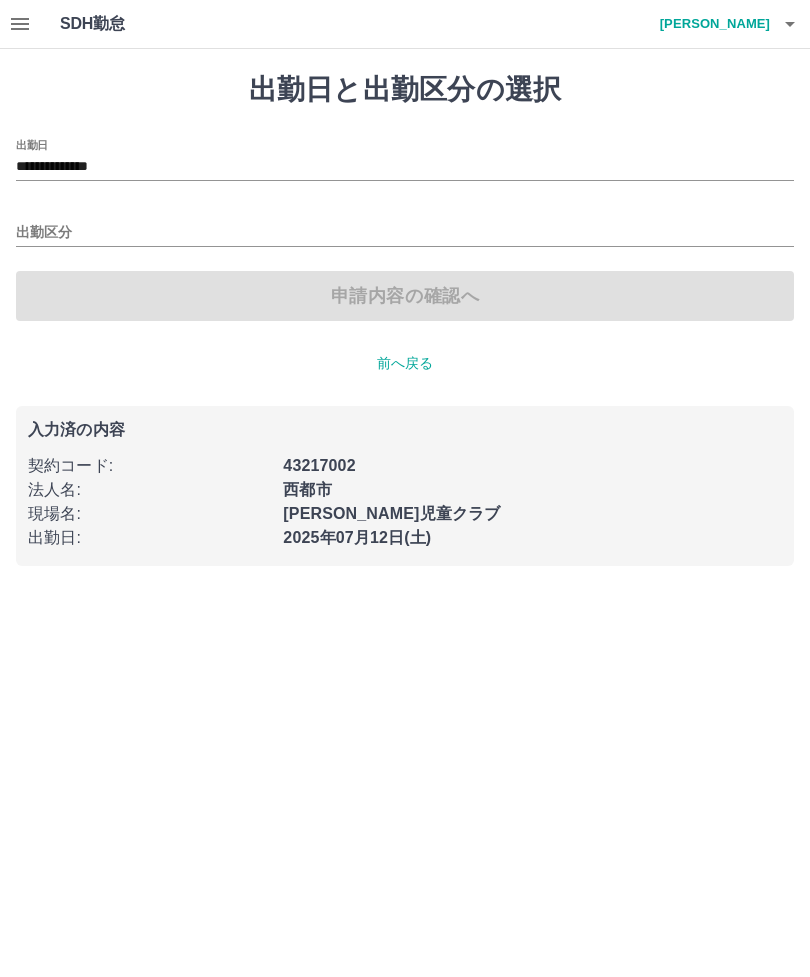 click on "出勤区分" at bounding box center (405, 233) 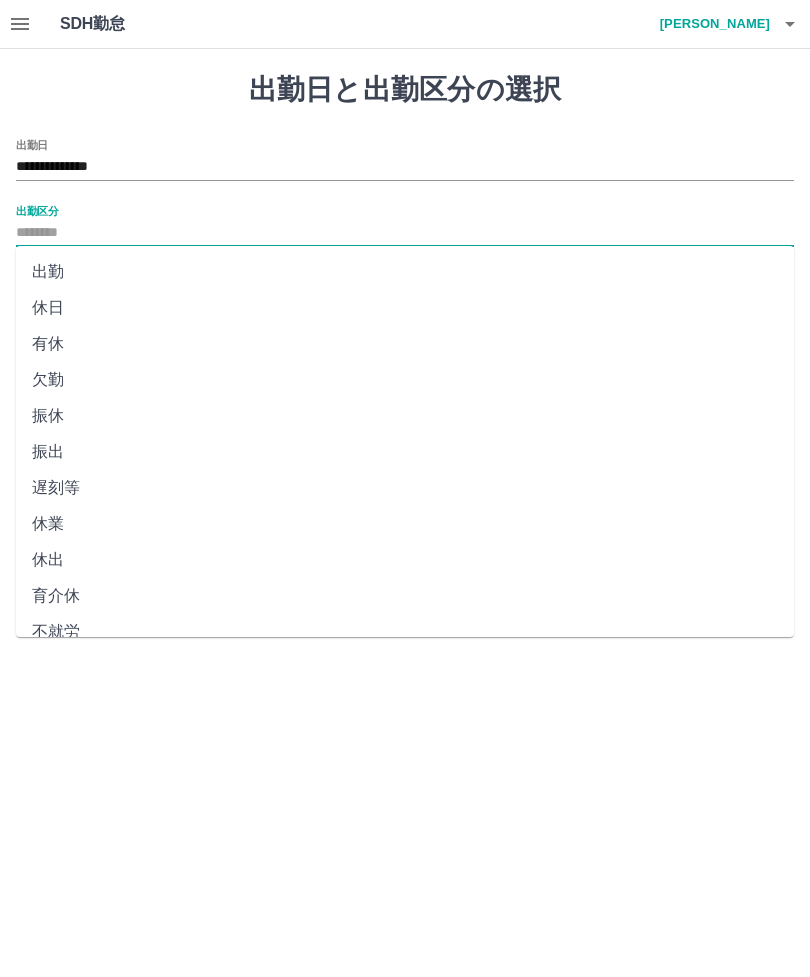 click on "出勤" at bounding box center [405, 272] 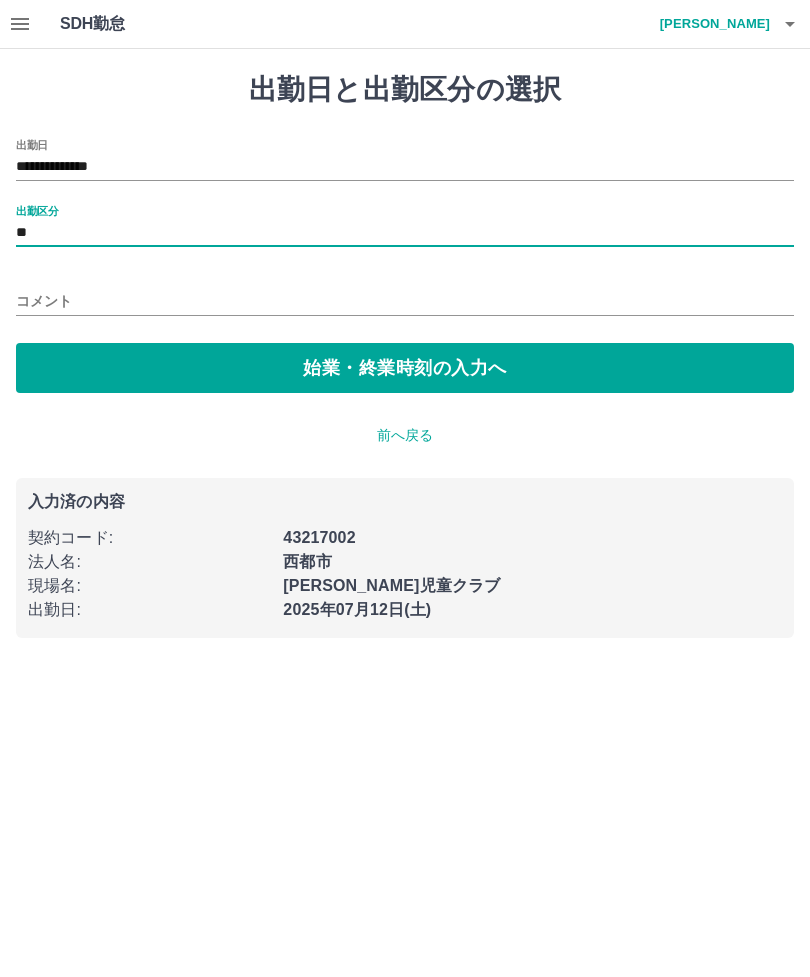 click on "コメント" at bounding box center (405, 301) 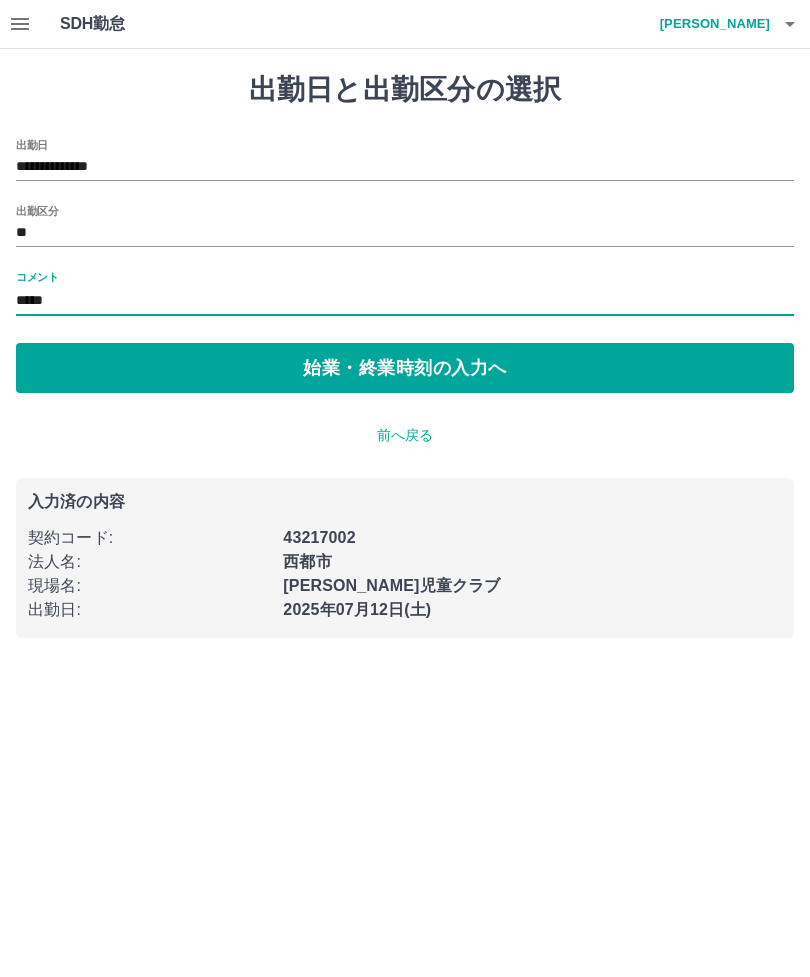 type on "*****" 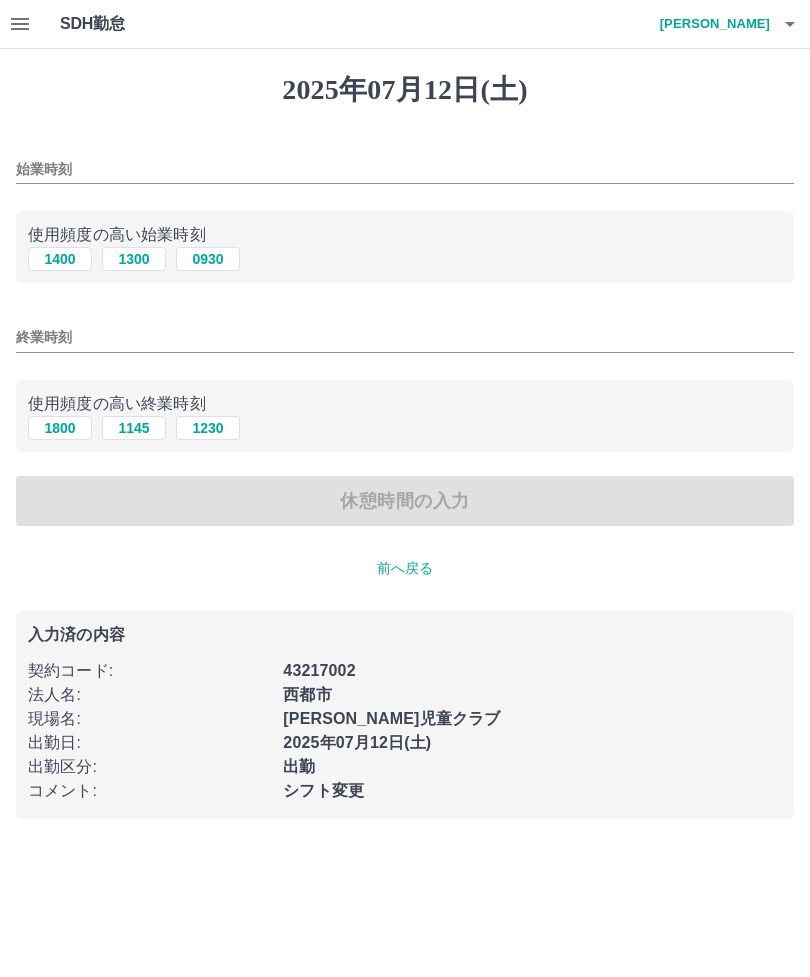 click on "2025年07月12日(土) 始業時刻 使用頻度の高い始業時刻 1400 1300 0930 終業時刻 使用頻度の高い終業時刻 1800 1145 1230 休憩時間の入力 前へ戻る 入力済の内容 契約コード : 43217002 法人名 : 西都市 現場名 : 都於郡児童クラブ 出勤日 : 2025年07月12日(土) 出勤区分 : 出勤 コメント : シフト変更" at bounding box center (405, 446) 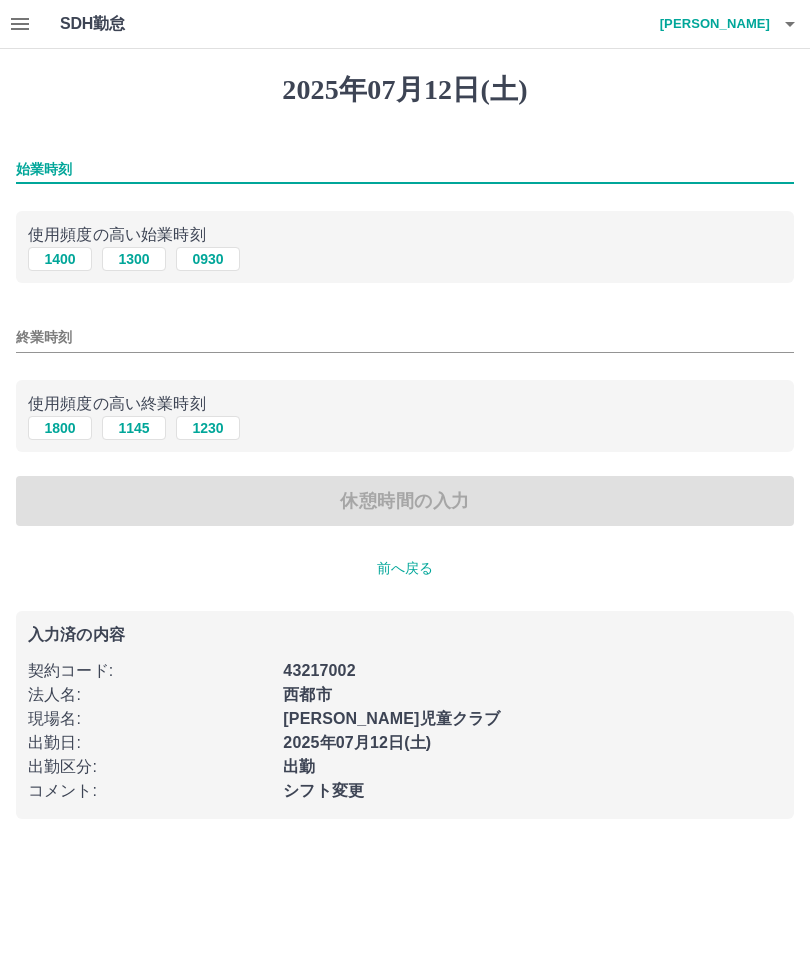 type on "*" 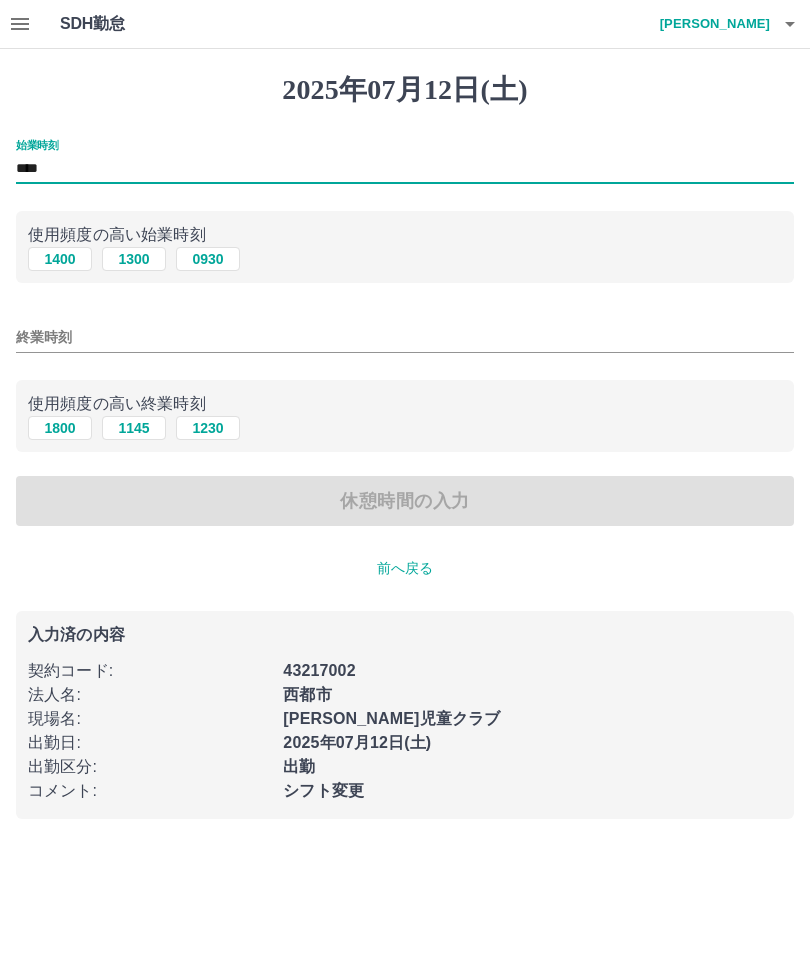 type on "****" 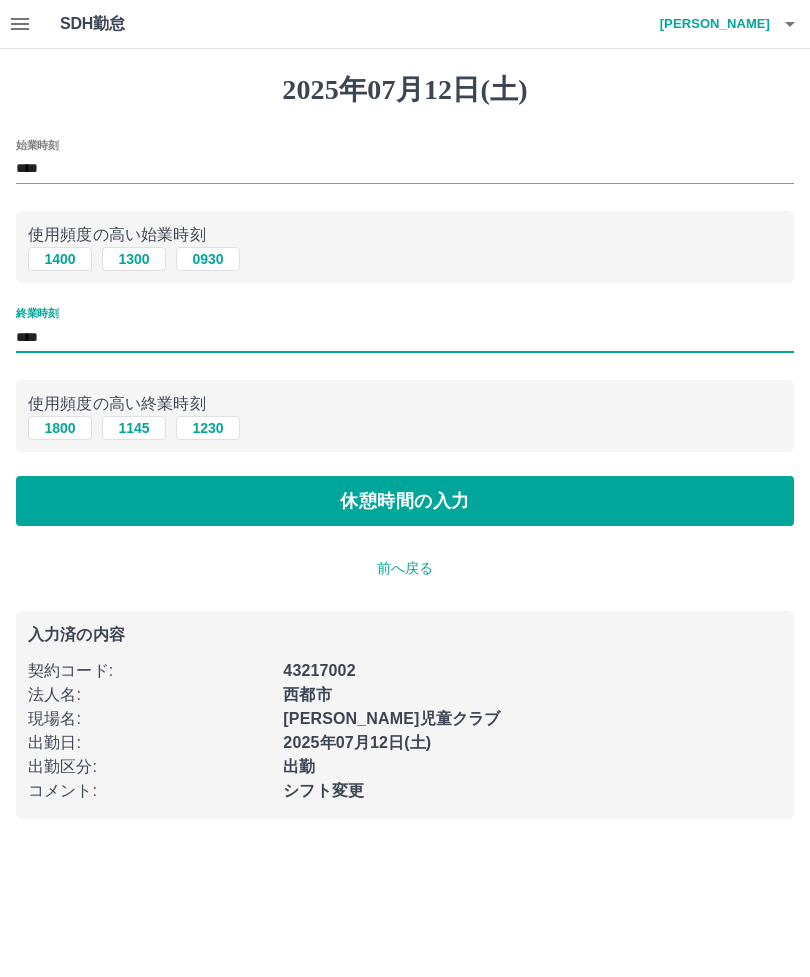 type on "****" 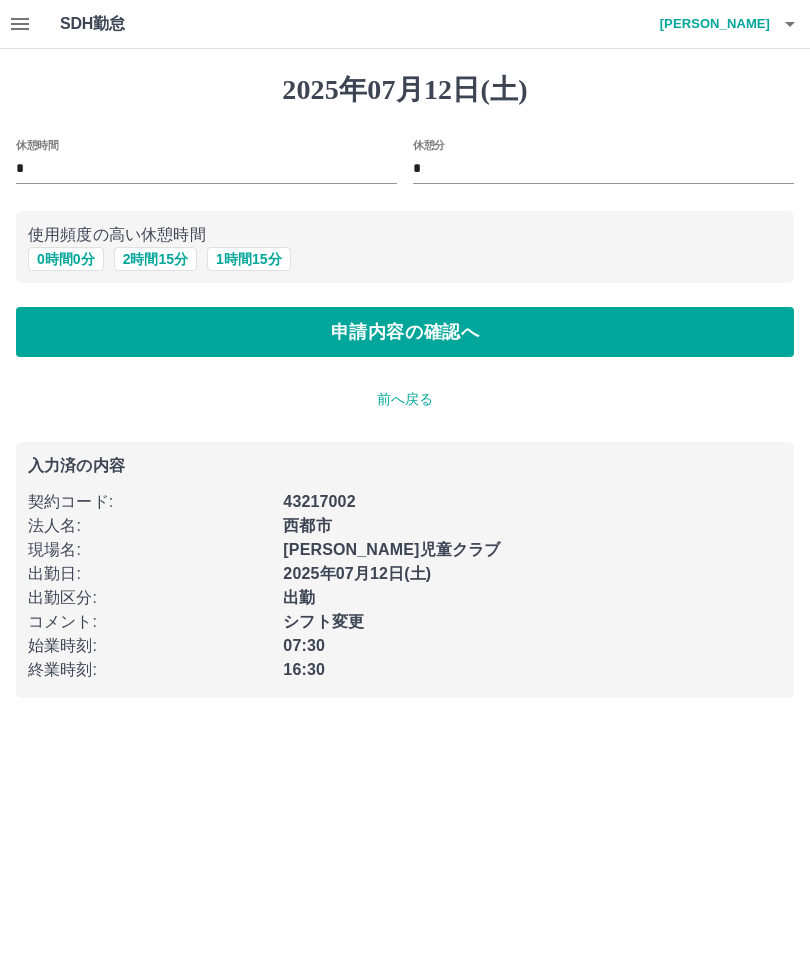 click on "*" at bounding box center [206, 169] 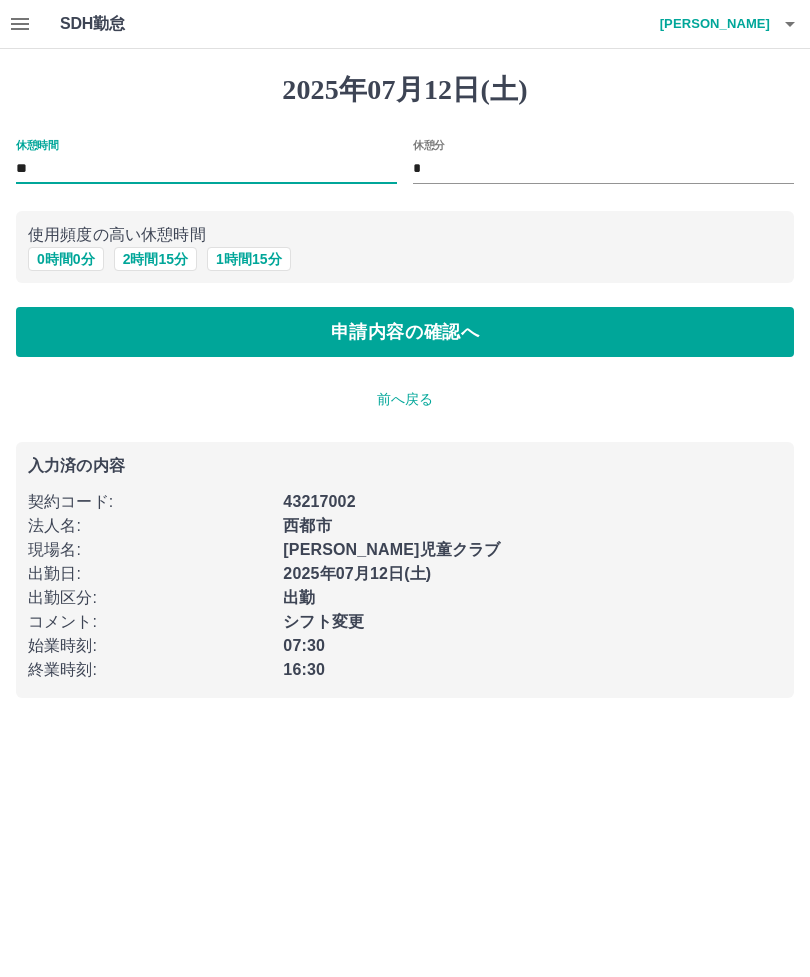 type on "**" 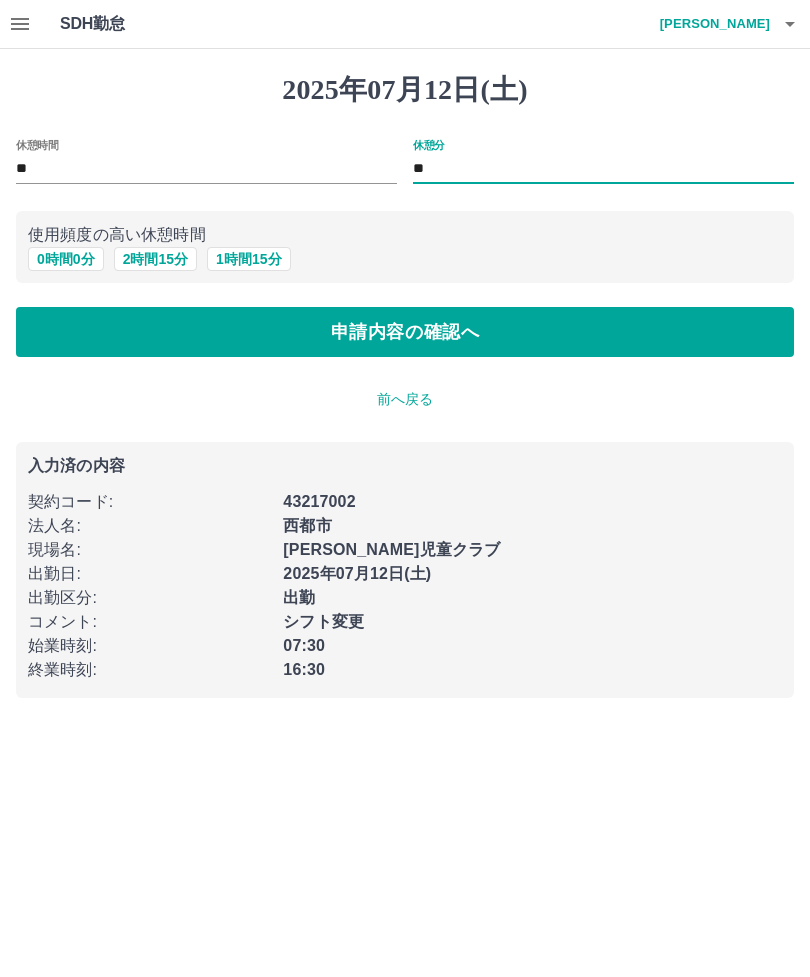 type on "**" 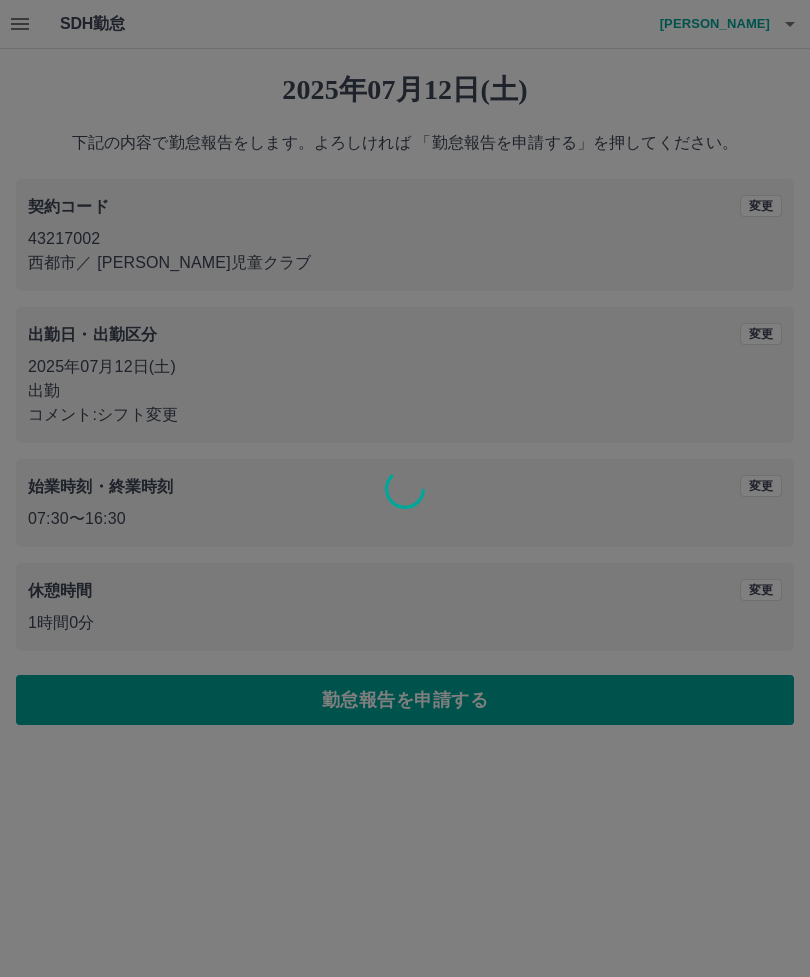 click at bounding box center (405, 488) 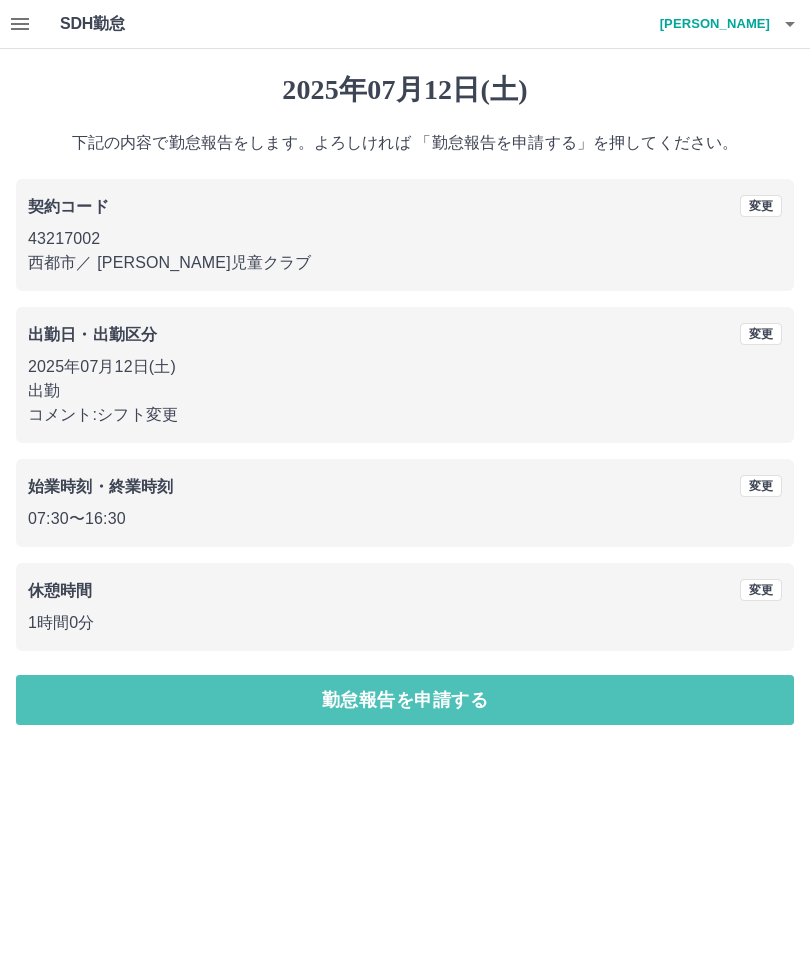 click on "勤怠報告を申請する" at bounding box center (405, 700) 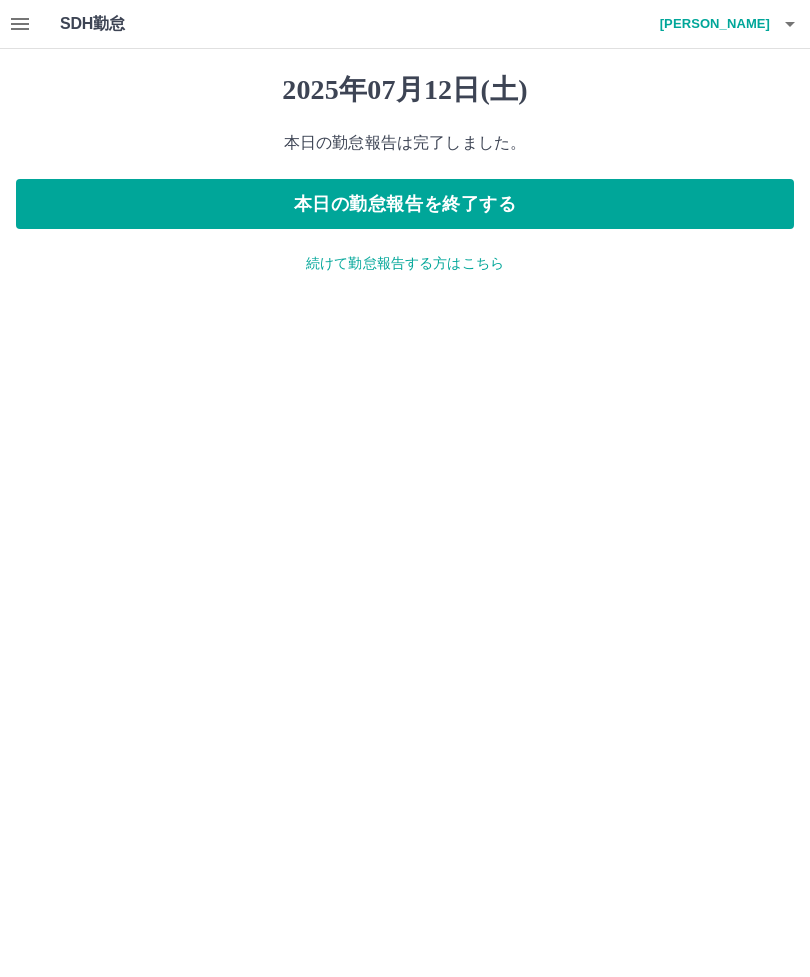 click at bounding box center [20, 24] 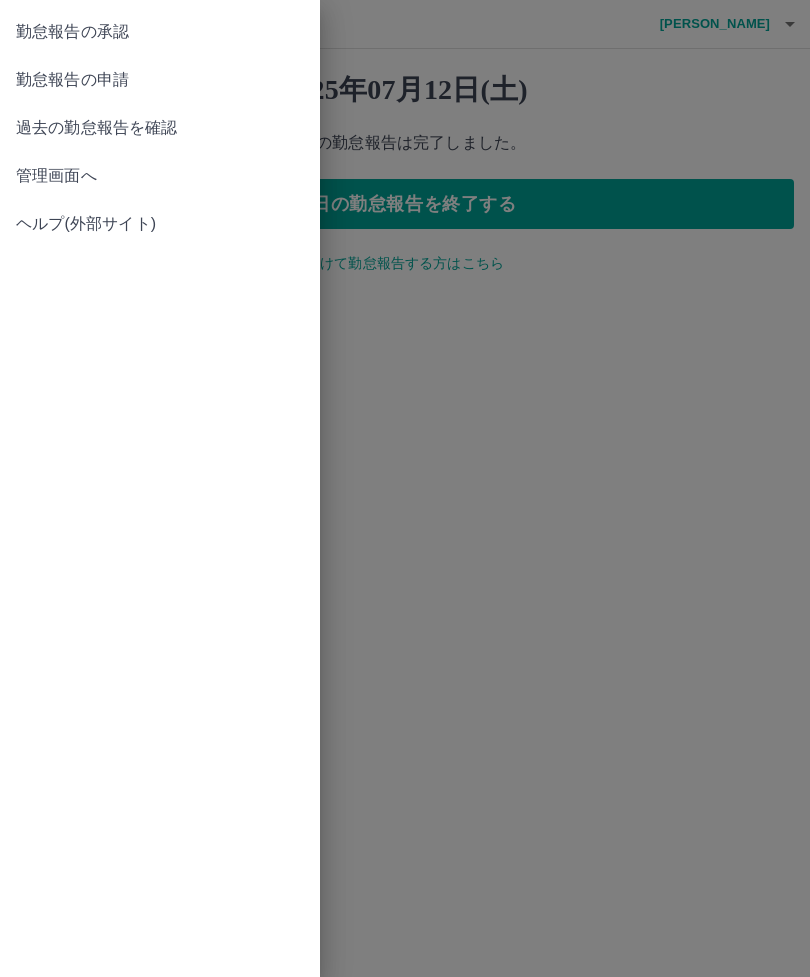 click on "管理画面へ" at bounding box center (160, 176) 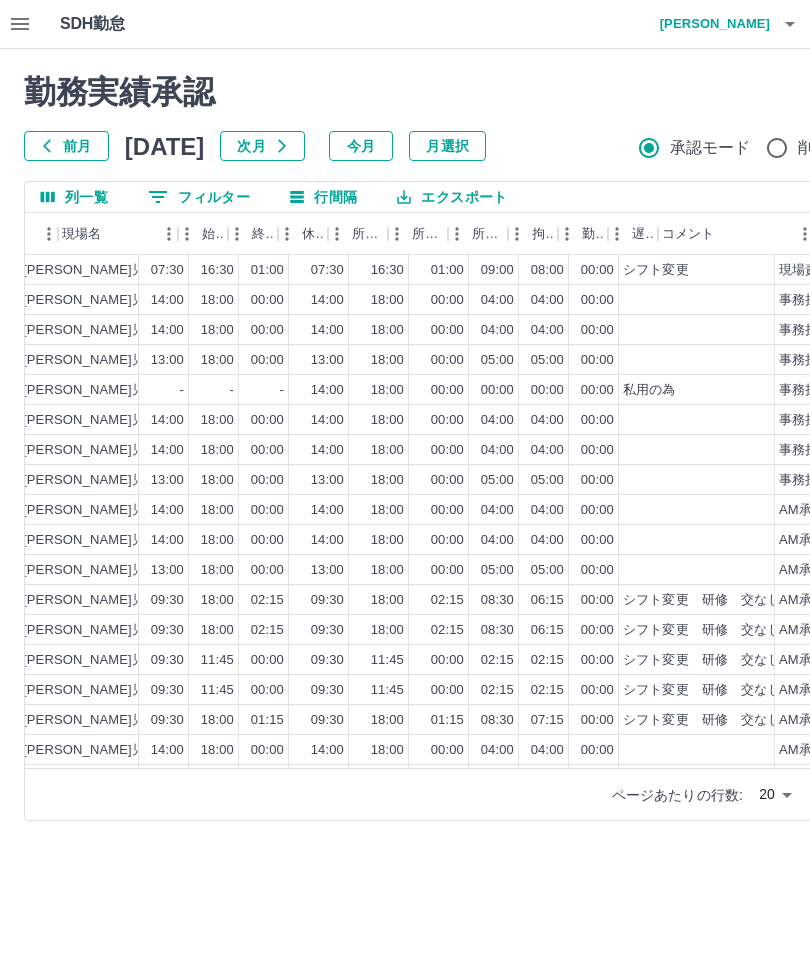 scroll, scrollTop: 0, scrollLeft: 772, axis: horizontal 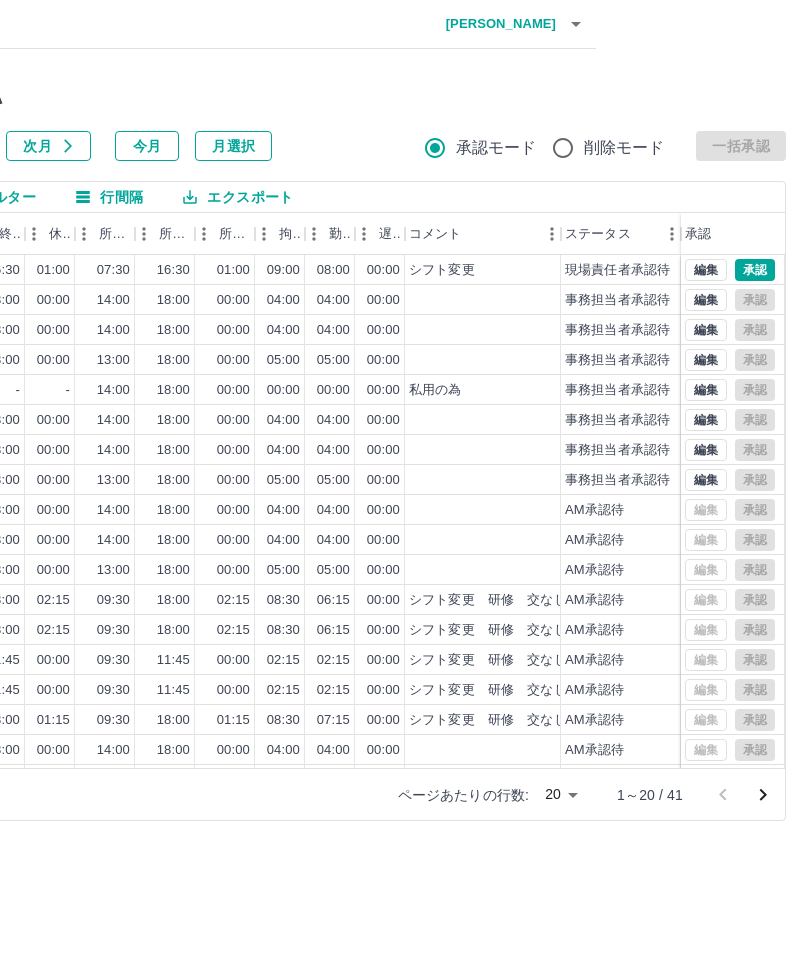 click on "SDH勤怠 兒玉　響子 勤務実績承認 前月 2025年07月 次月 今月 月選択 承認モード 削除モード 一括承認 列一覧 0 フィルター 行間隔 エクスポート 勤務区分 契約コード 契約名 現場名 始業 終業 休憩 所定開始 所定終業 所定休憩 拘束 勤務 遅刻等 コメント ステータス 承認 出勤 43217002 西都市 都於郡児童クラブ 07:30 16:30 01:00 07:30 16:30 01:00 09:00 08:00 00:00 シフト変更 現場責任者承認待 出勤 43217002 西都市 都於郡児童クラブ 14:00 18:00 00:00 14:00 18:00 00:00 04:00 04:00 00:00 事務担当者承認待 出勤 43217002 西都市 都於郡児童クラブ 14:00 18:00 00:00 14:00 18:00 00:00 04:00 04:00 00:00 事務担当者承認待 出勤 43217002 西都市 都於郡児童クラブ 13:00 18:00 00:00 13:00 18:00 00:00 05:00 05:00 00:00 事務担当者承認待 有休 43217002 西都市 都於郡児童クラブ - - - 14:00 18:00 00:00 00:00 00:00 00:00 私用の為 出勤 43217002 14:00" at bounding box center [191, 422] 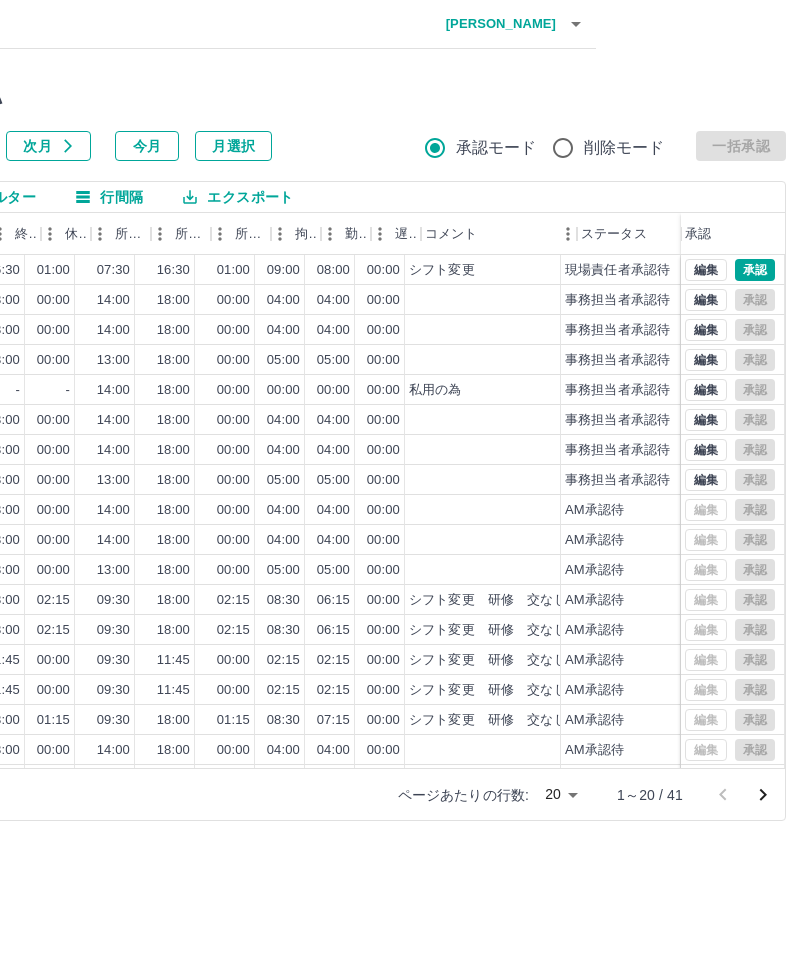 scroll, scrollTop: 0, scrollLeft: 756, axis: horizontal 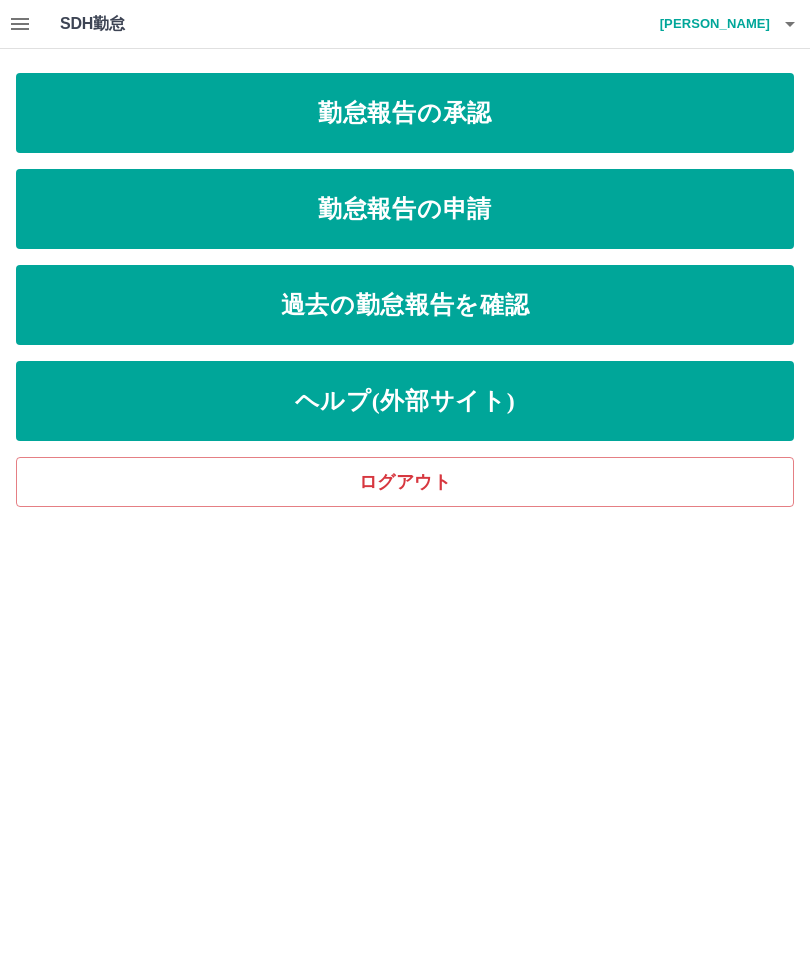 click at bounding box center [790, 24] 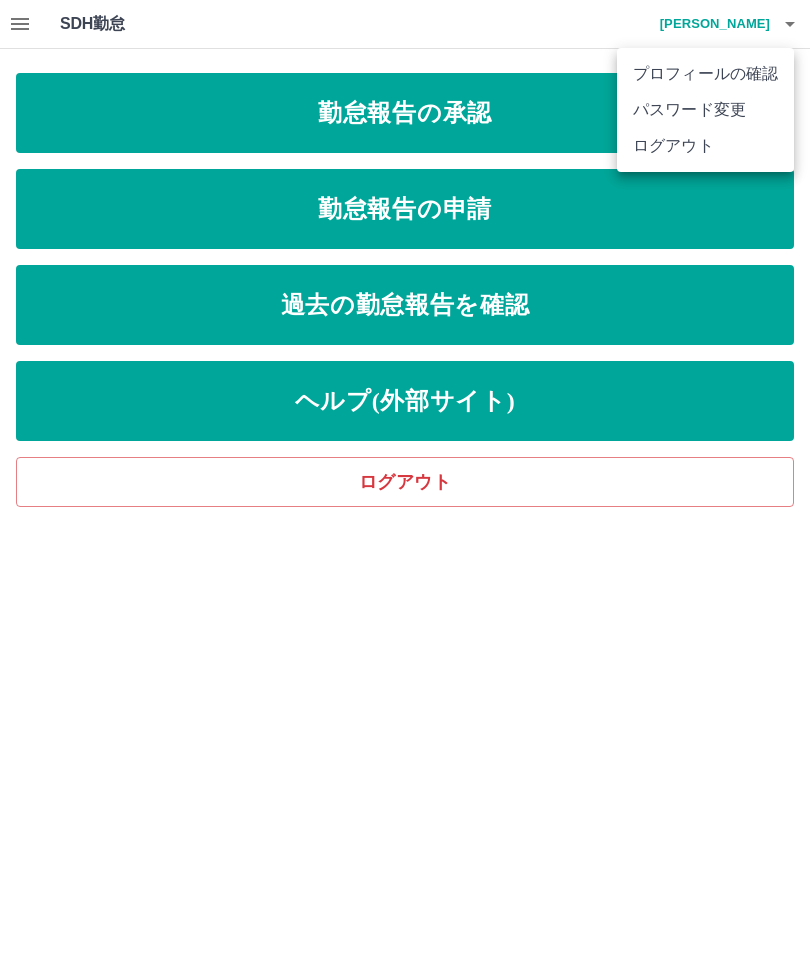 click on "ログアウト" at bounding box center [705, 146] 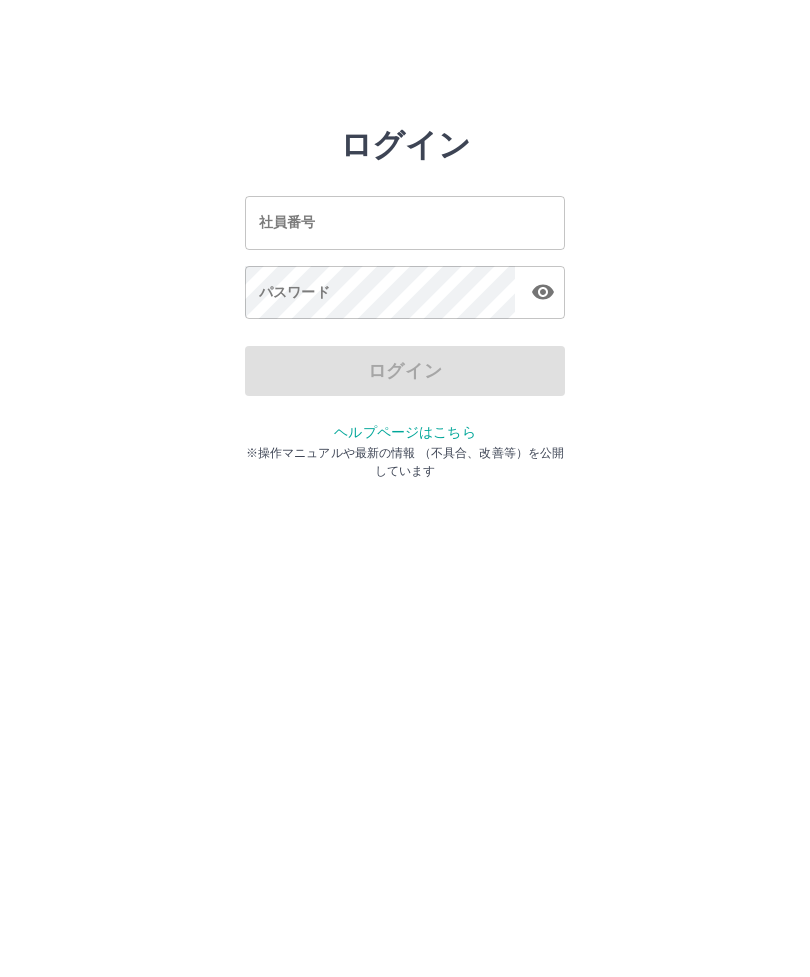 scroll, scrollTop: 0, scrollLeft: 0, axis: both 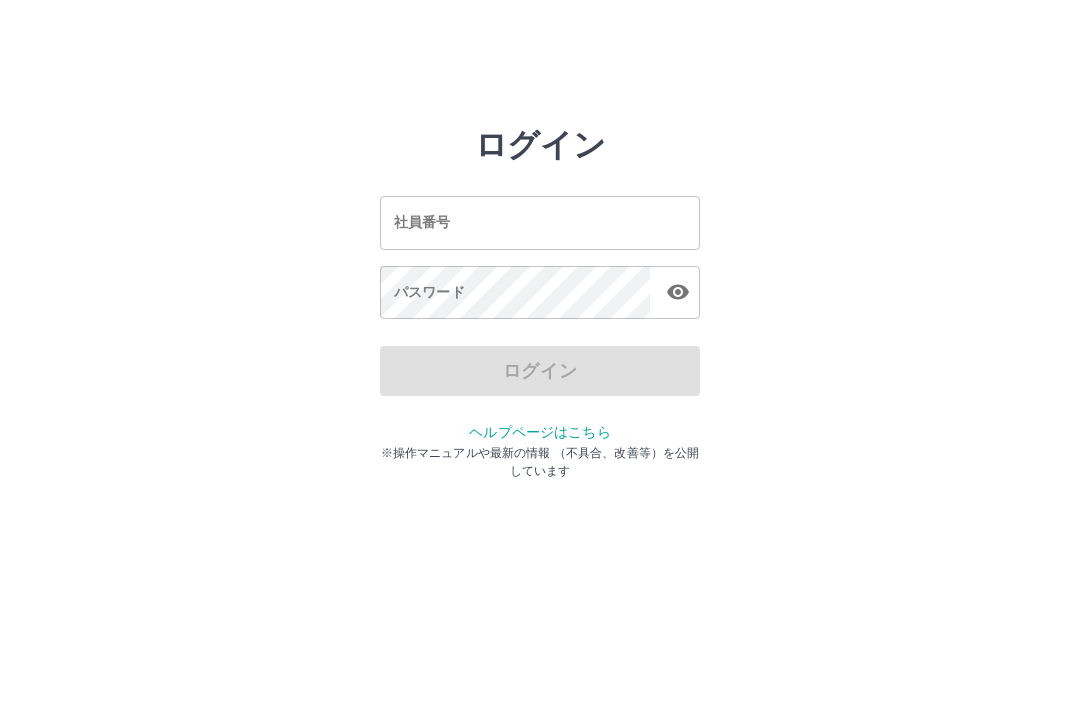 click on "社員番号" at bounding box center [540, 222] 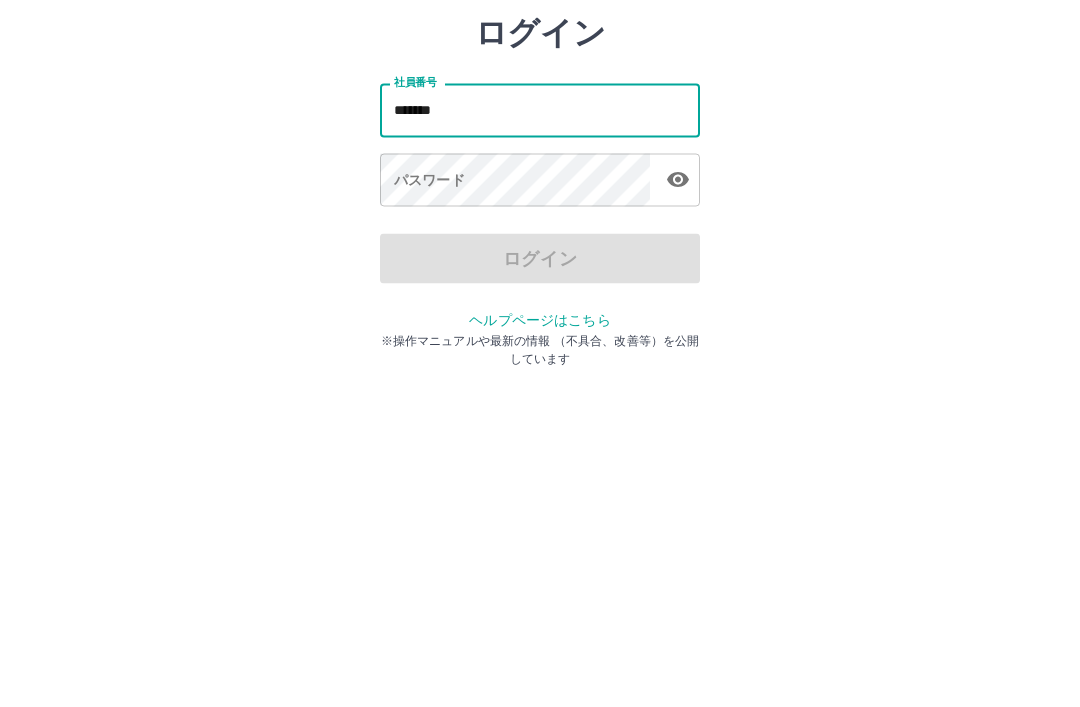 type on "*******" 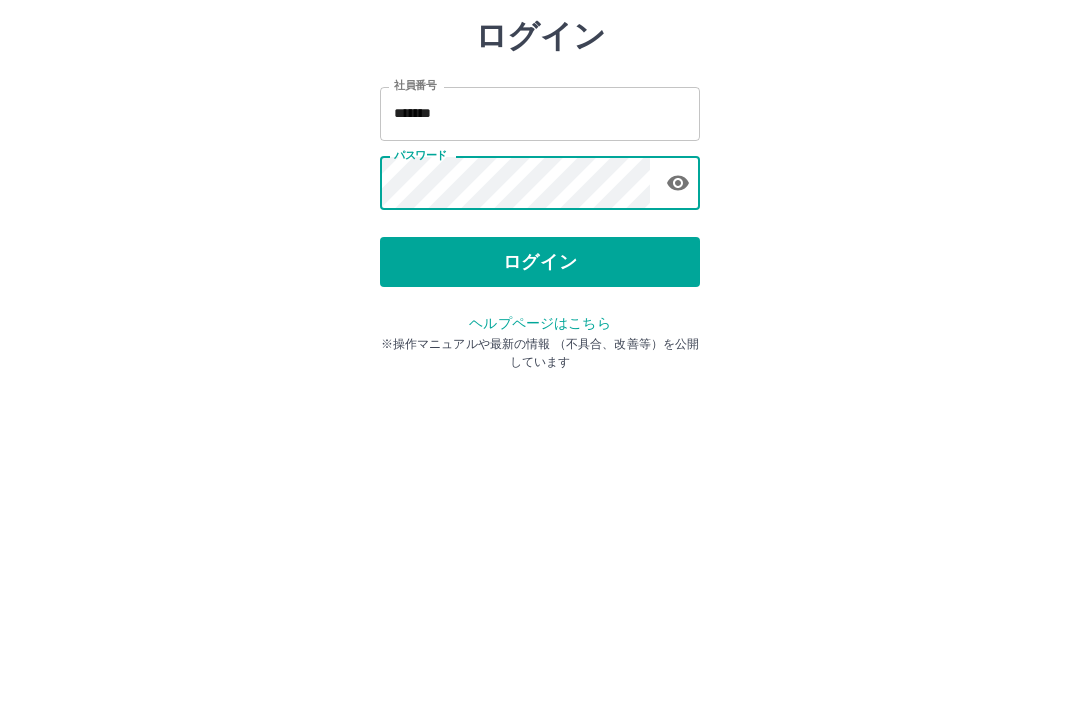 click on "ログイン" at bounding box center (540, 371) 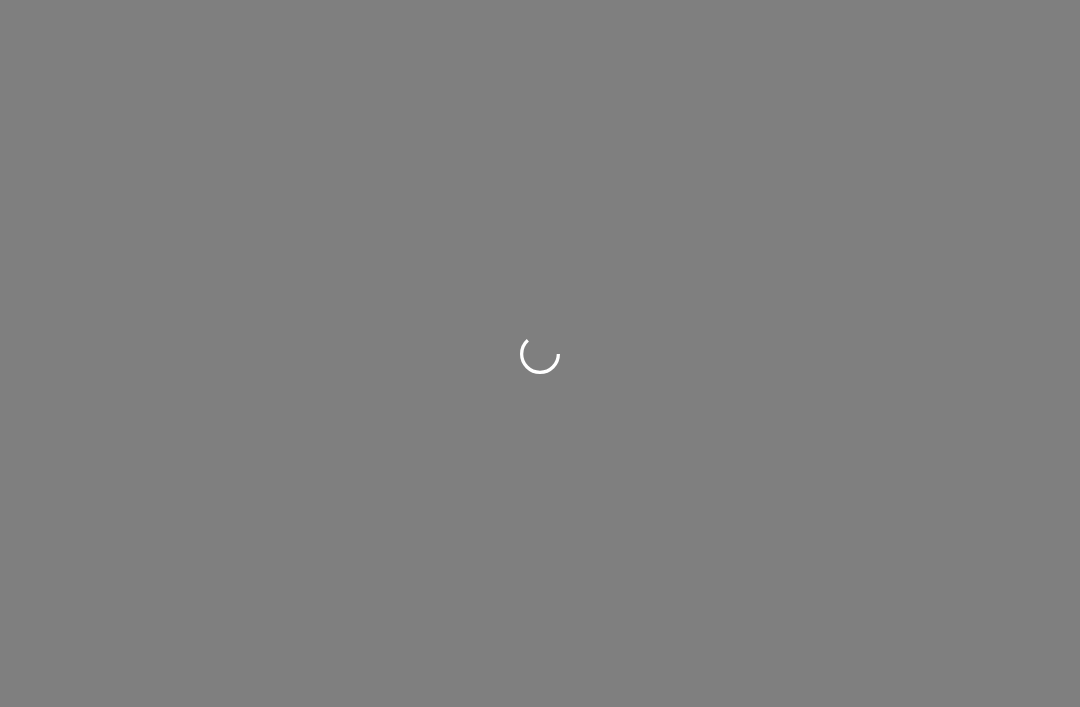 scroll, scrollTop: 0, scrollLeft: 0, axis: both 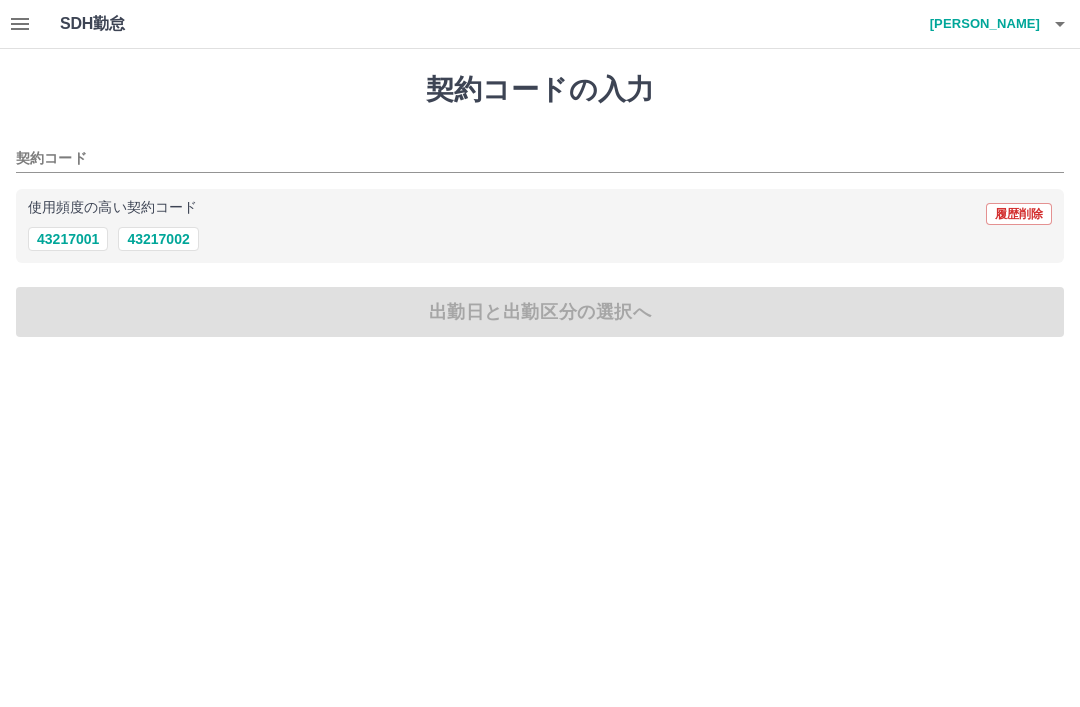 click on "43217002" at bounding box center (158, 239) 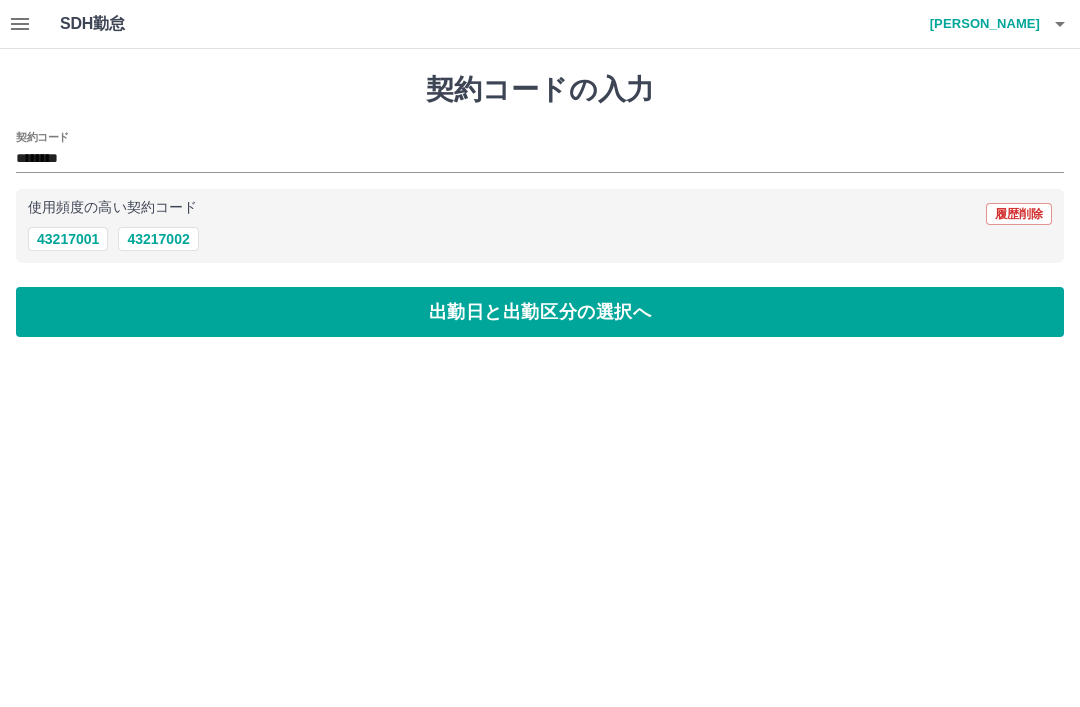 click on "出勤日と出勤区分の選択へ" at bounding box center (540, 312) 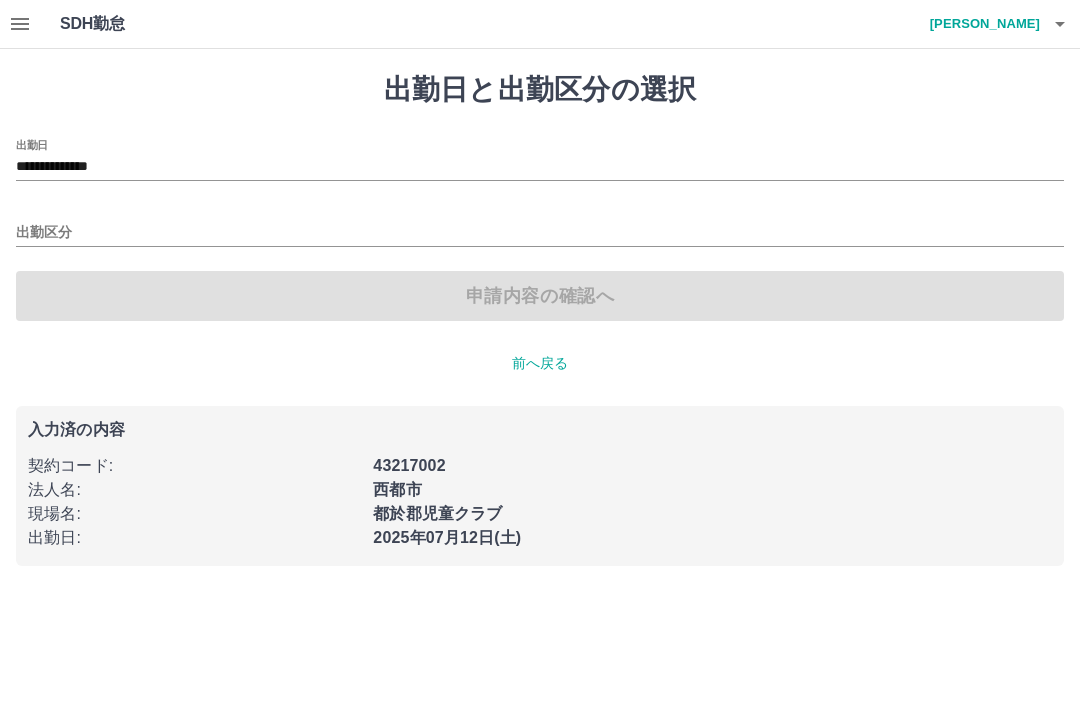 click on "出勤区分" at bounding box center (540, 233) 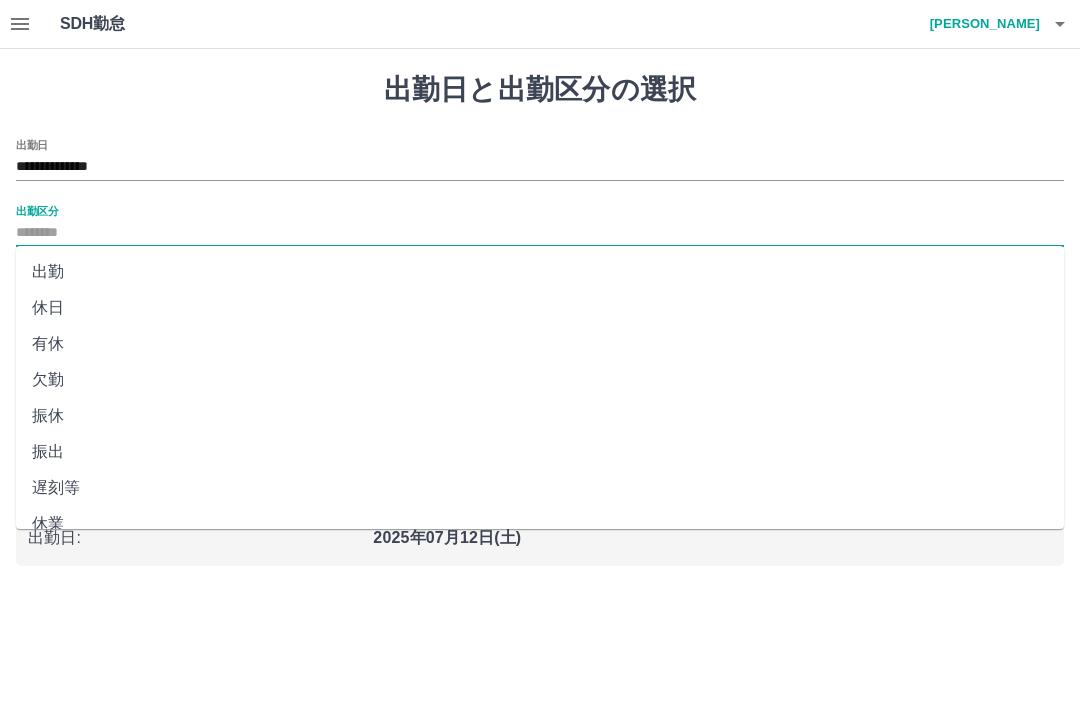click on "出勤" at bounding box center [540, 272] 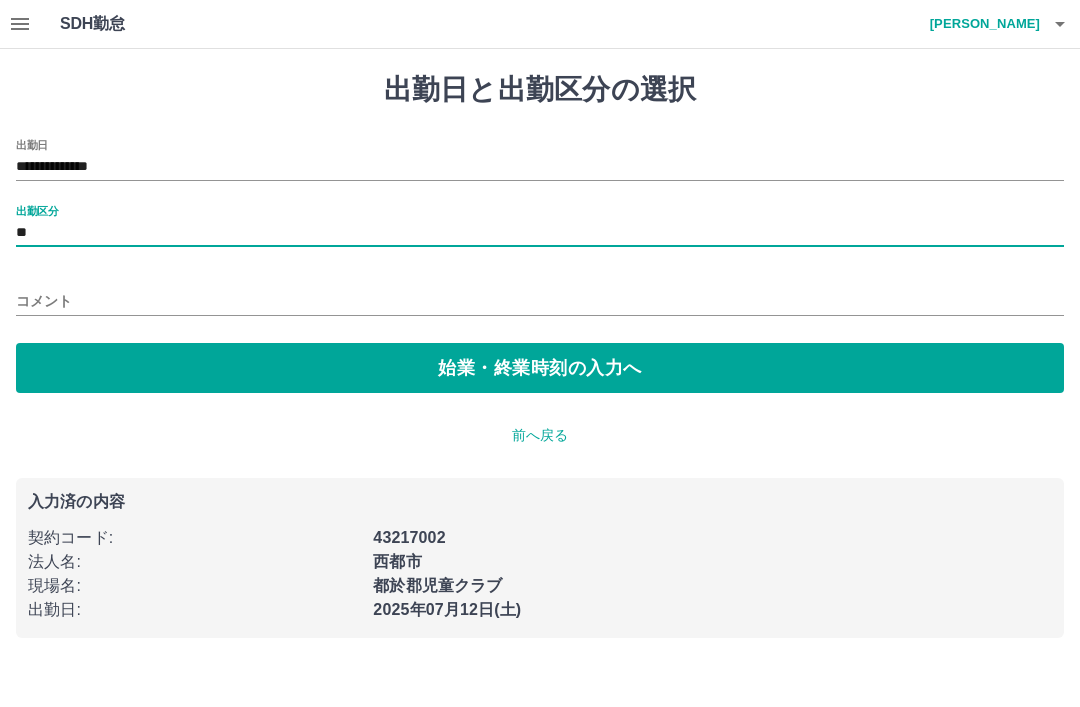 type on "**" 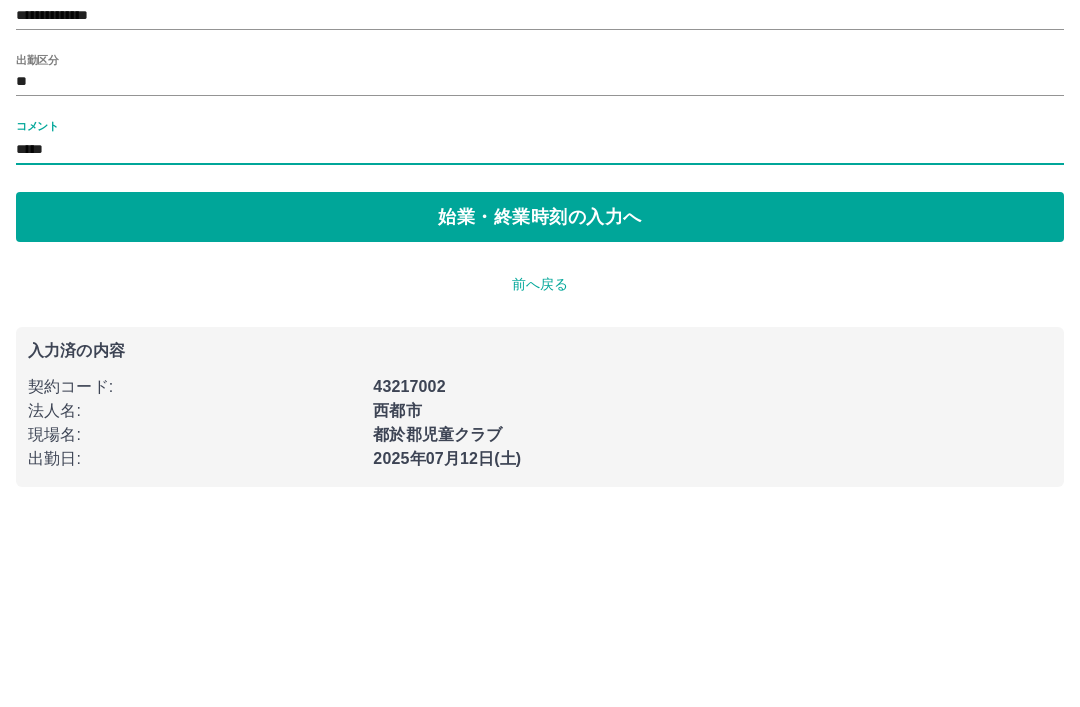 type on "*****" 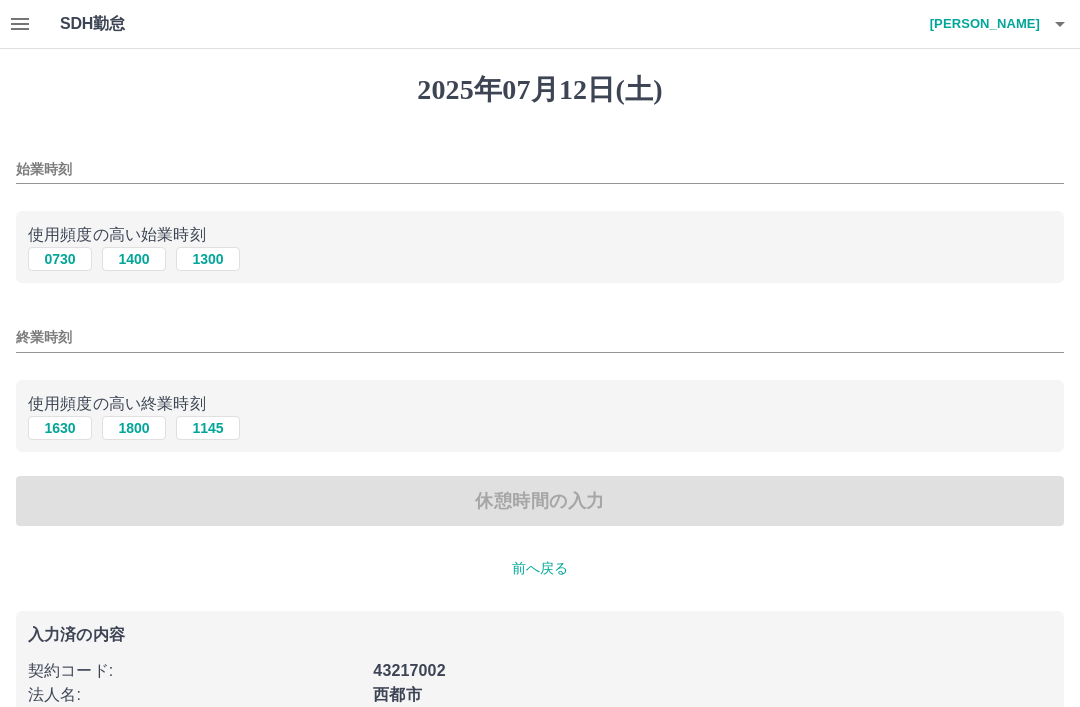 click on "始業時刻" at bounding box center [540, 169] 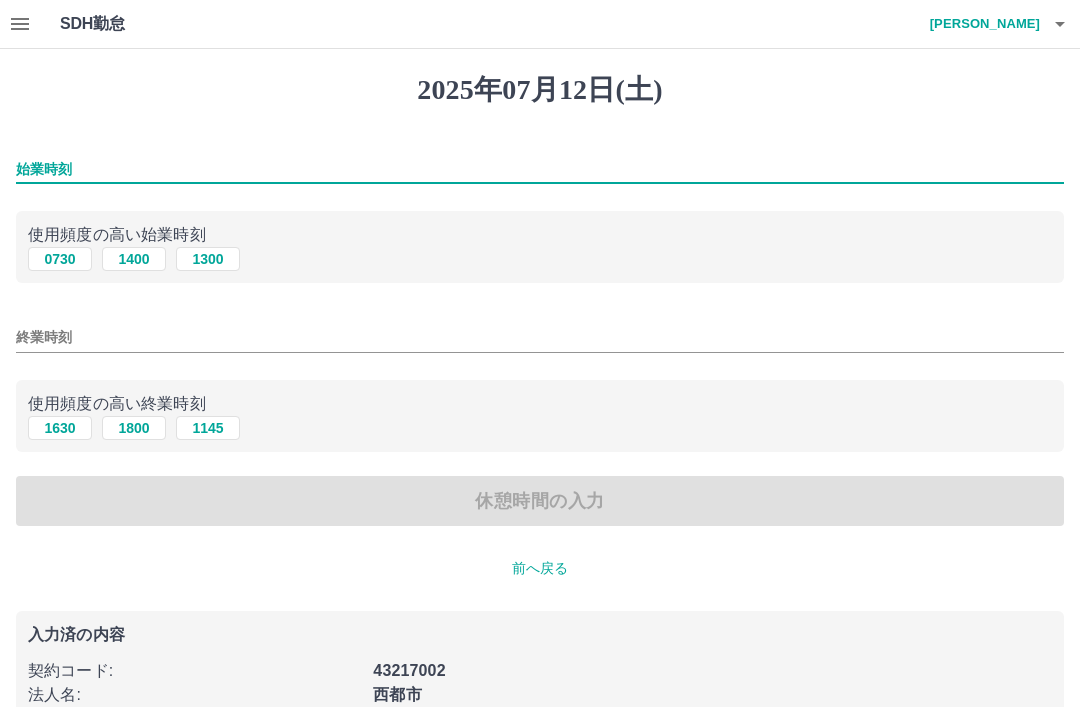 click on "0730" at bounding box center [60, 259] 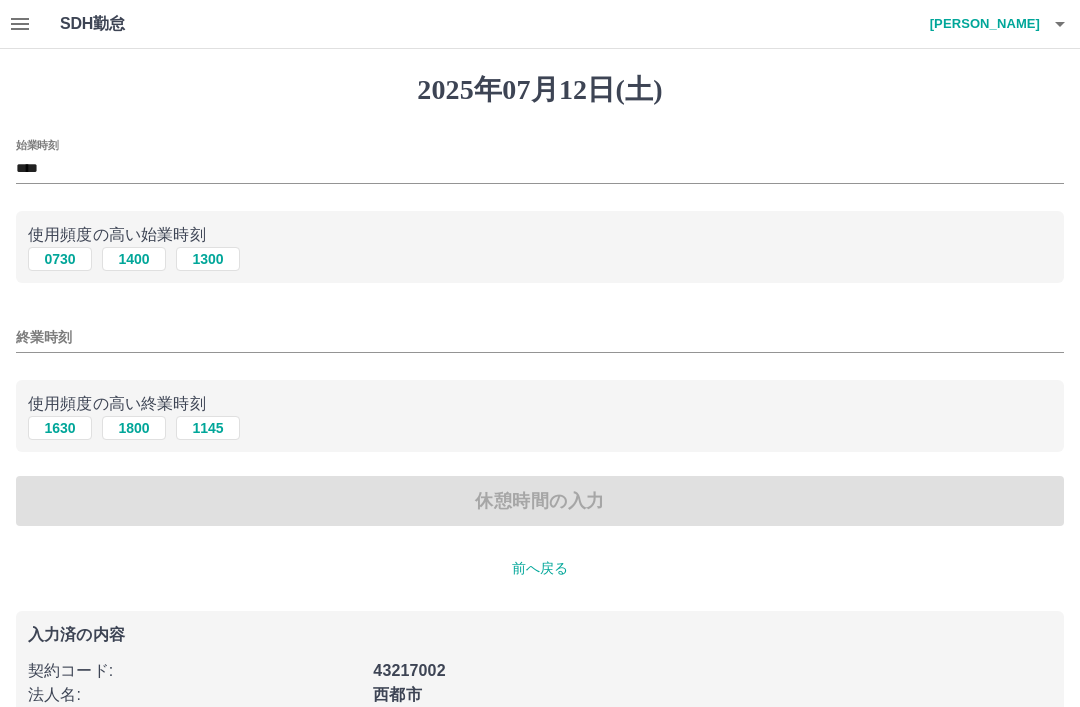 click on "終業時刻" at bounding box center (540, 337) 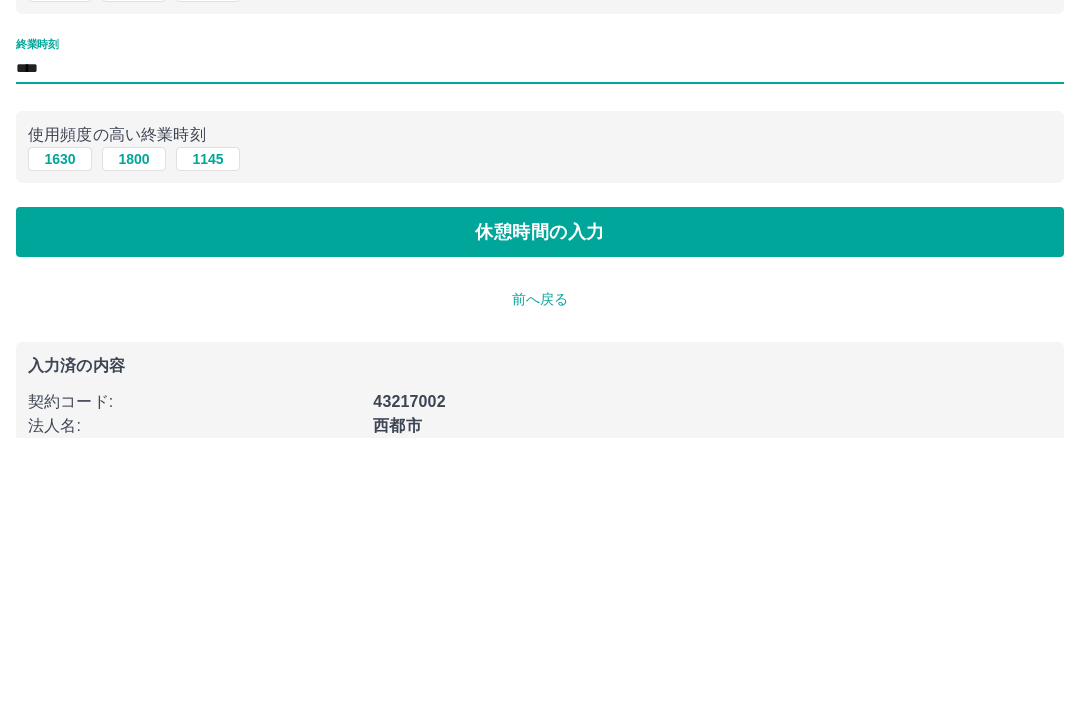 type on "****" 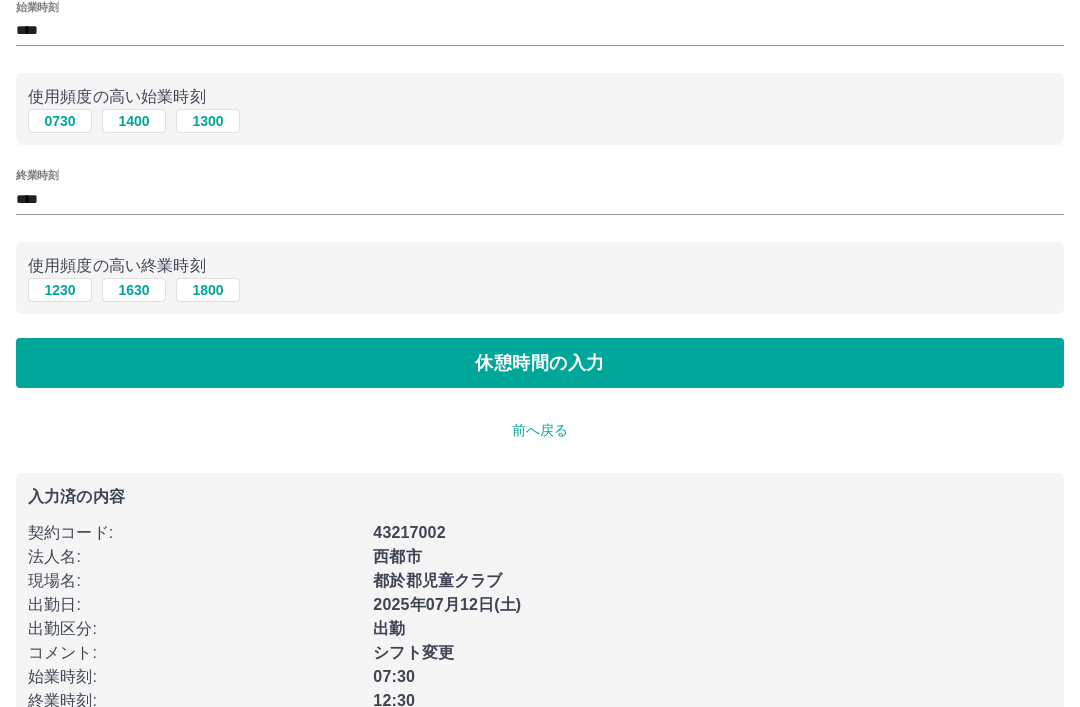 scroll, scrollTop: 16, scrollLeft: 0, axis: vertical 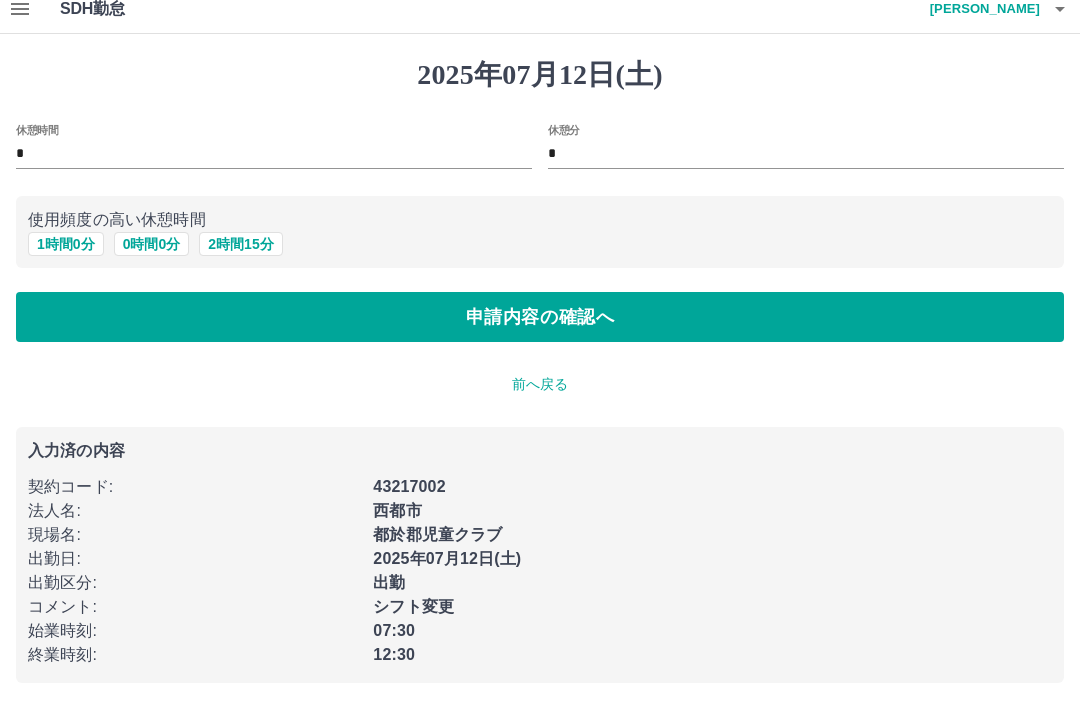 click on "0 時間 0 分" at bounding box center [152, 244] 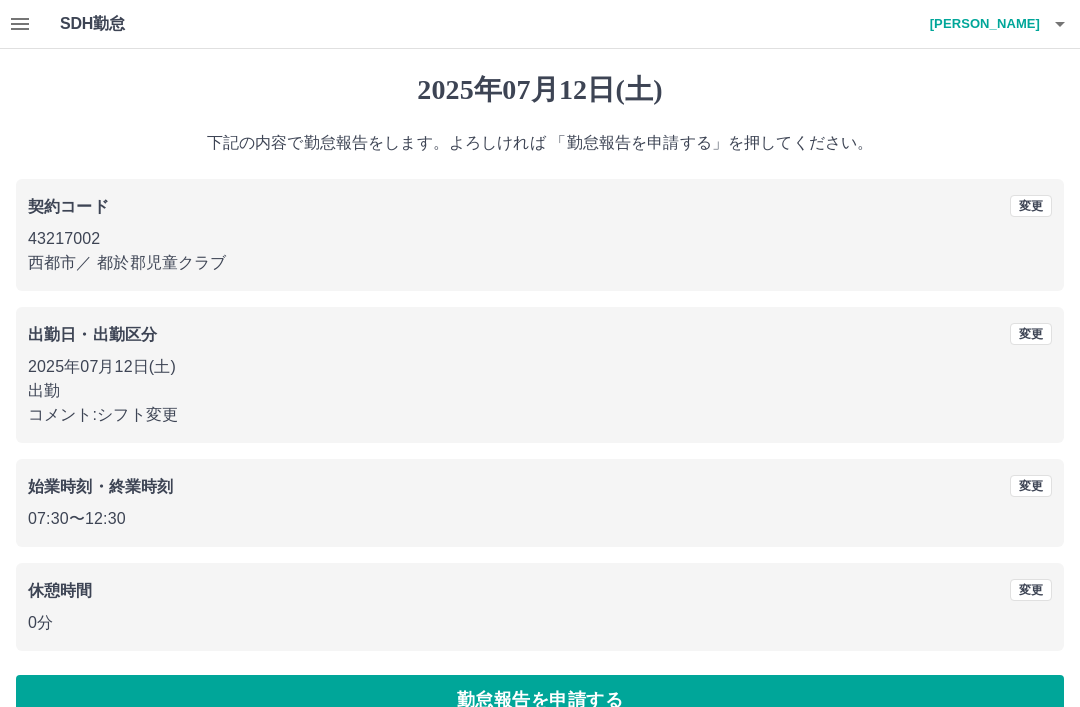 scroll, scrollTop: 41, scrollLeft: 0, axis: vertical 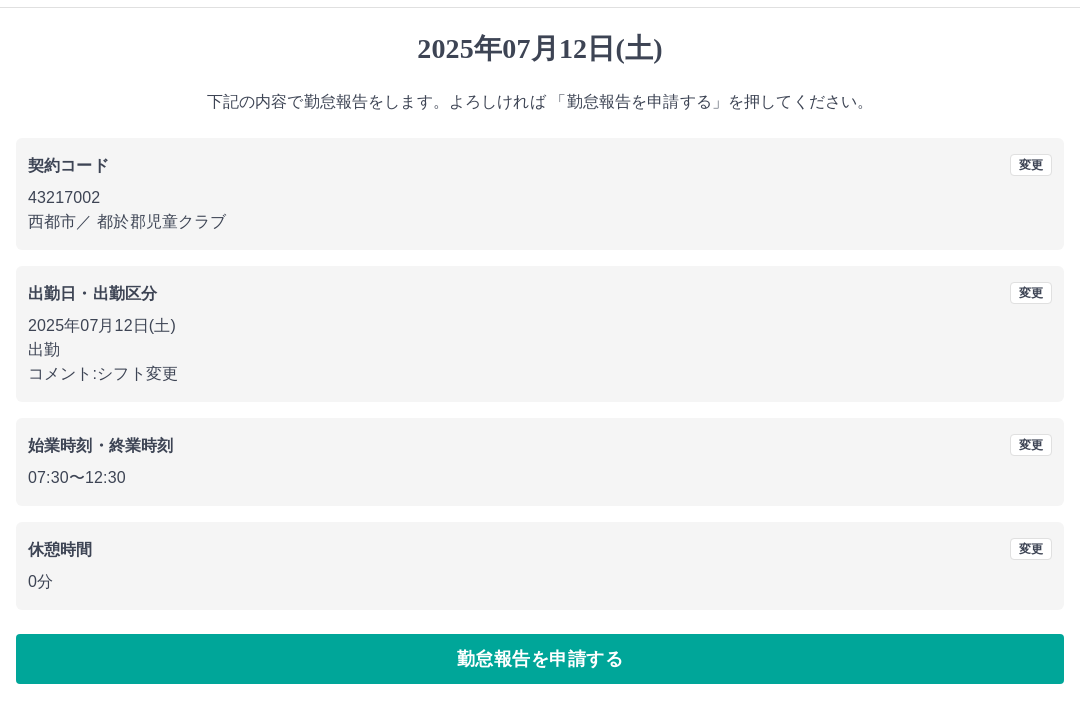 click on "勤怠報告を申請する" at bounding box center (540, 659) 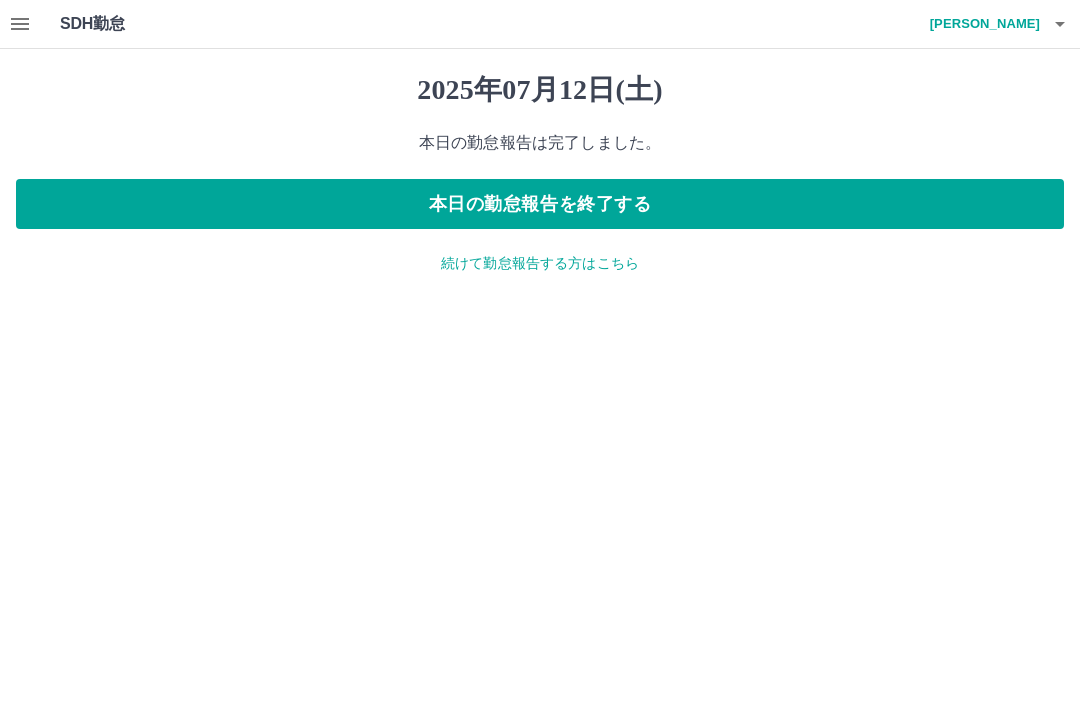 scroll, scrollTop: 0, scrollLeft: 0, axis: both 